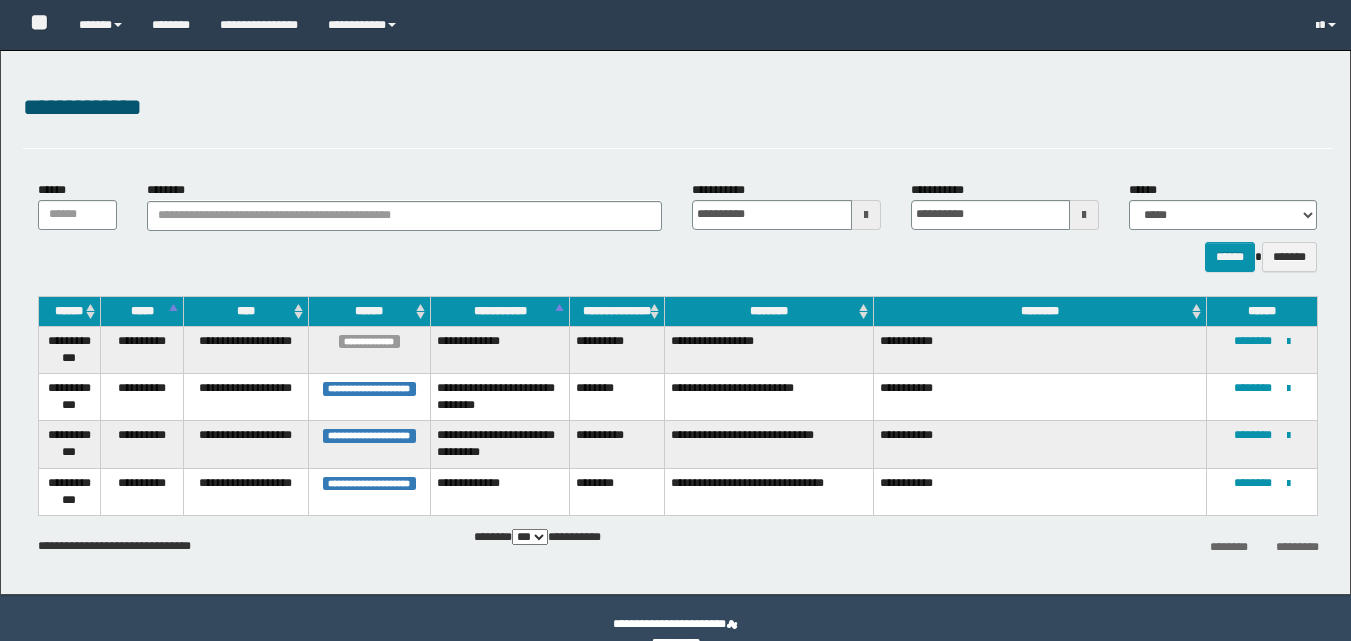 select on "***" 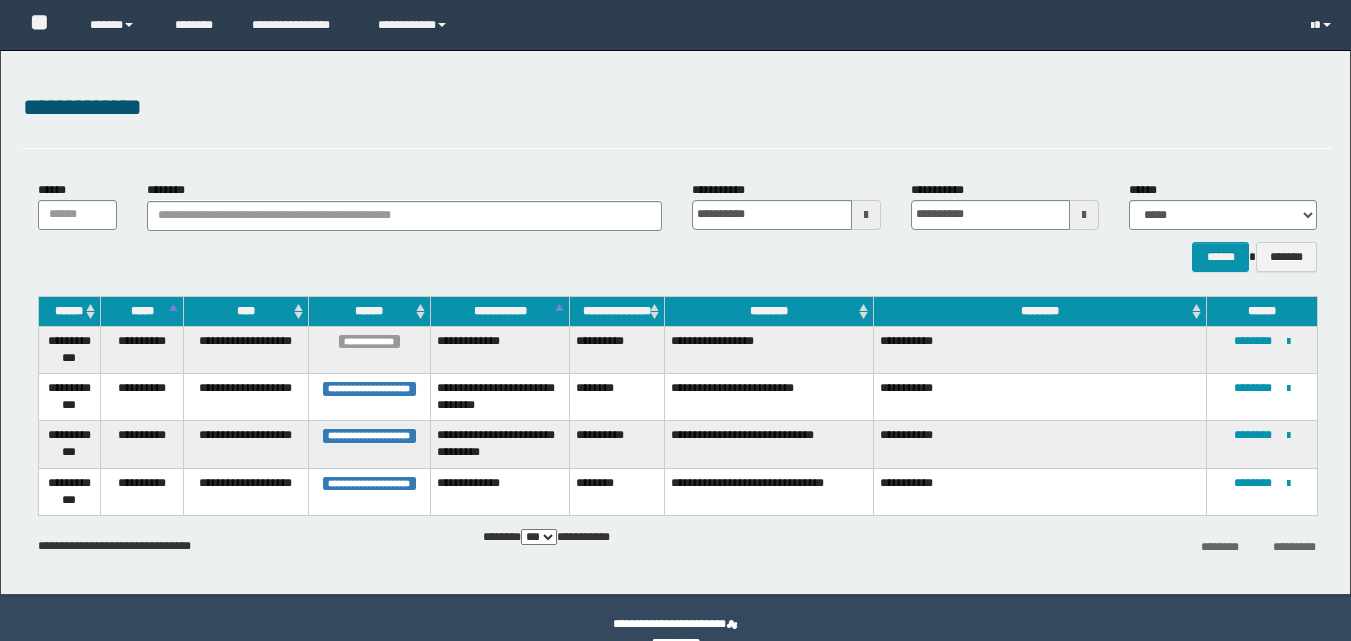 scroll, scrollTop: 0, scrollLeft: 0, axis: both 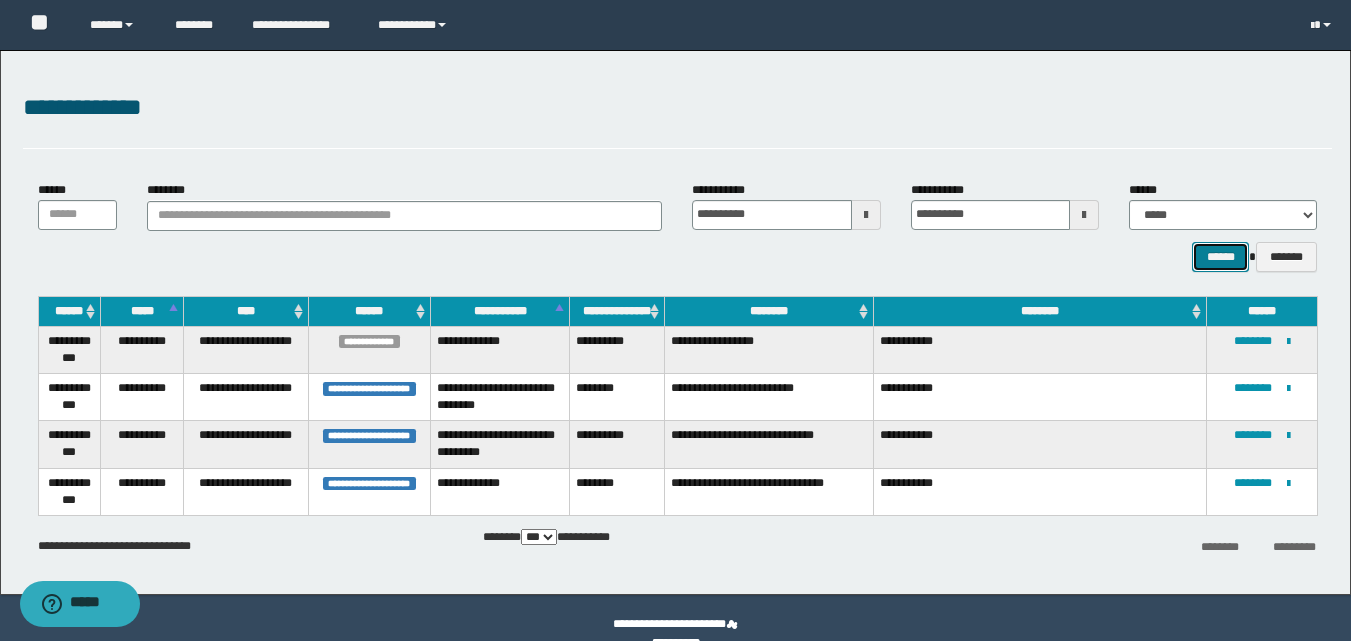 click on "******" at bounding box center (1220, 257) 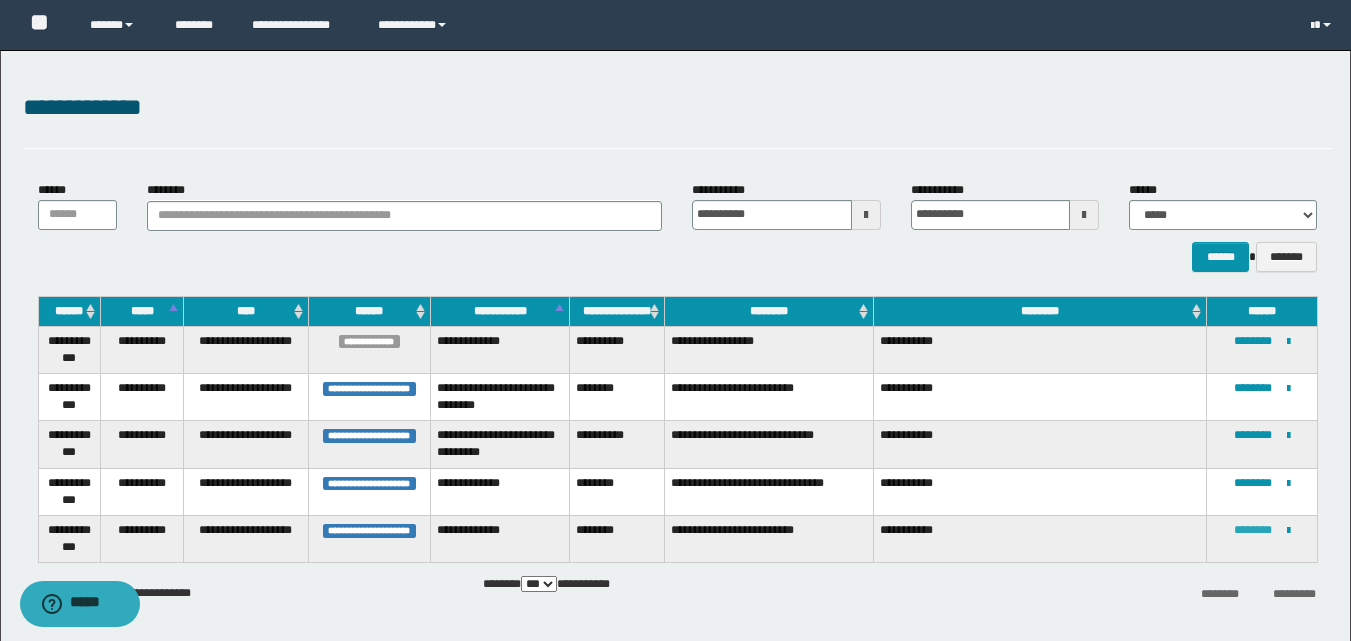 click on "********" at bounding box center [1253, 530] 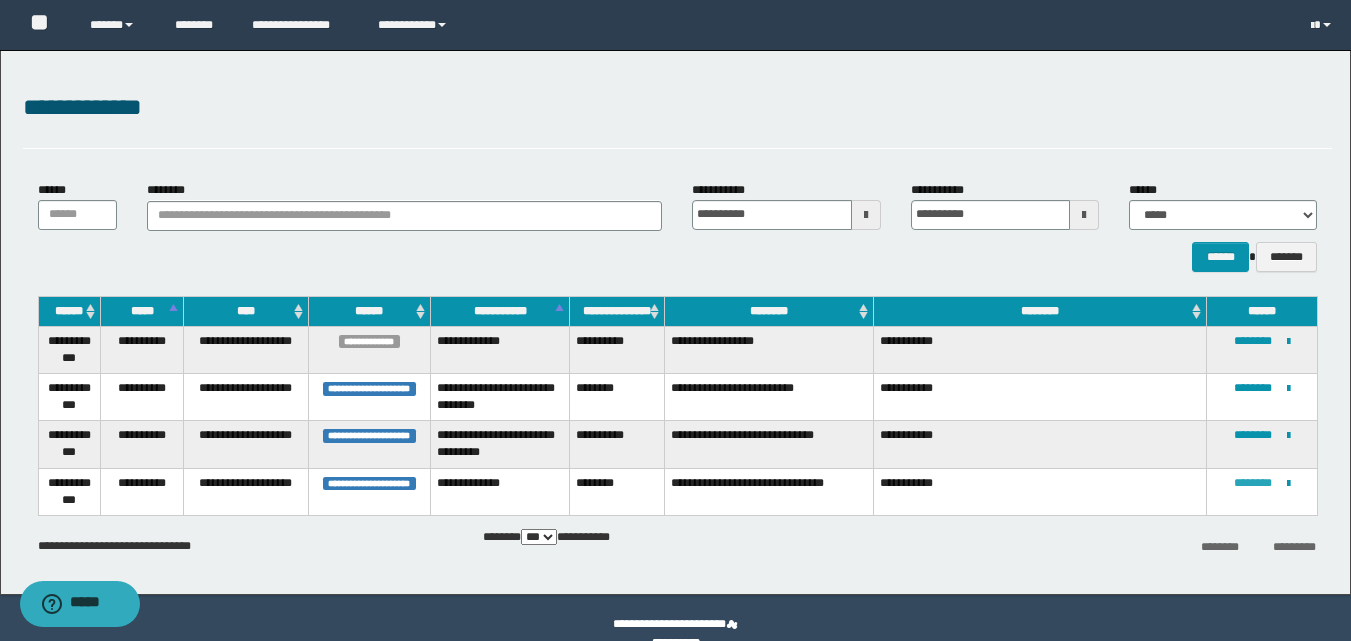 click on "********" at bounding box center [1253, 483] 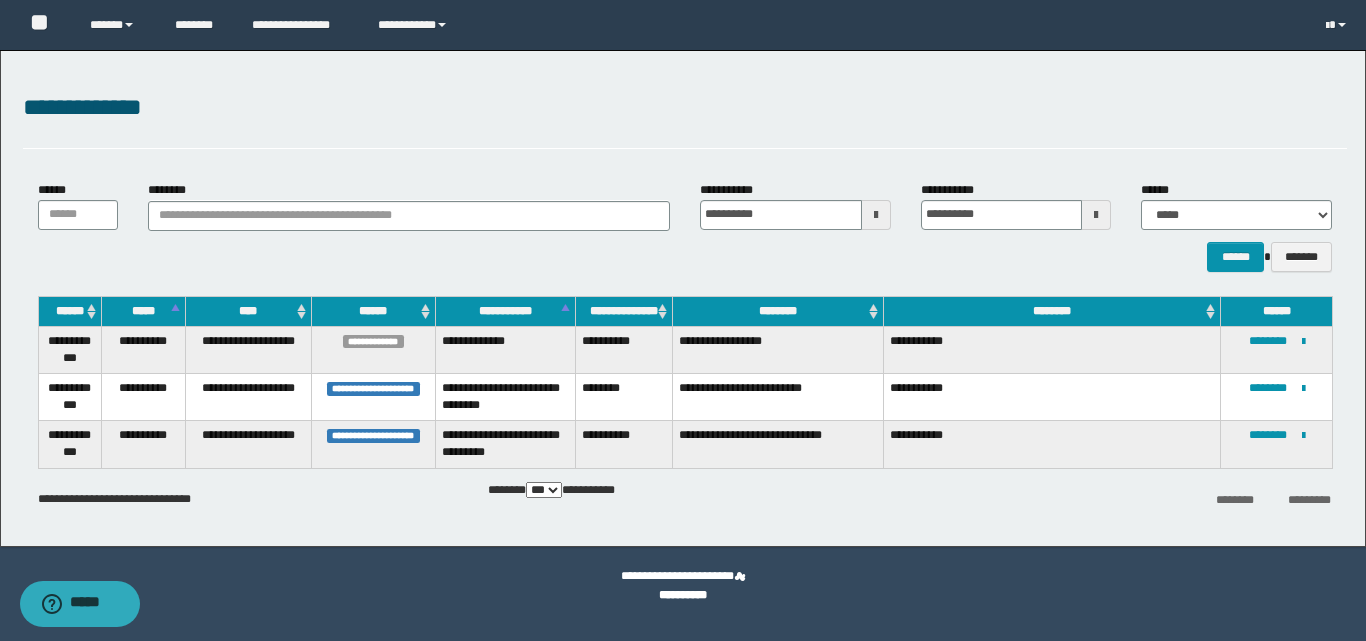 click at bounding box center [876, 215] 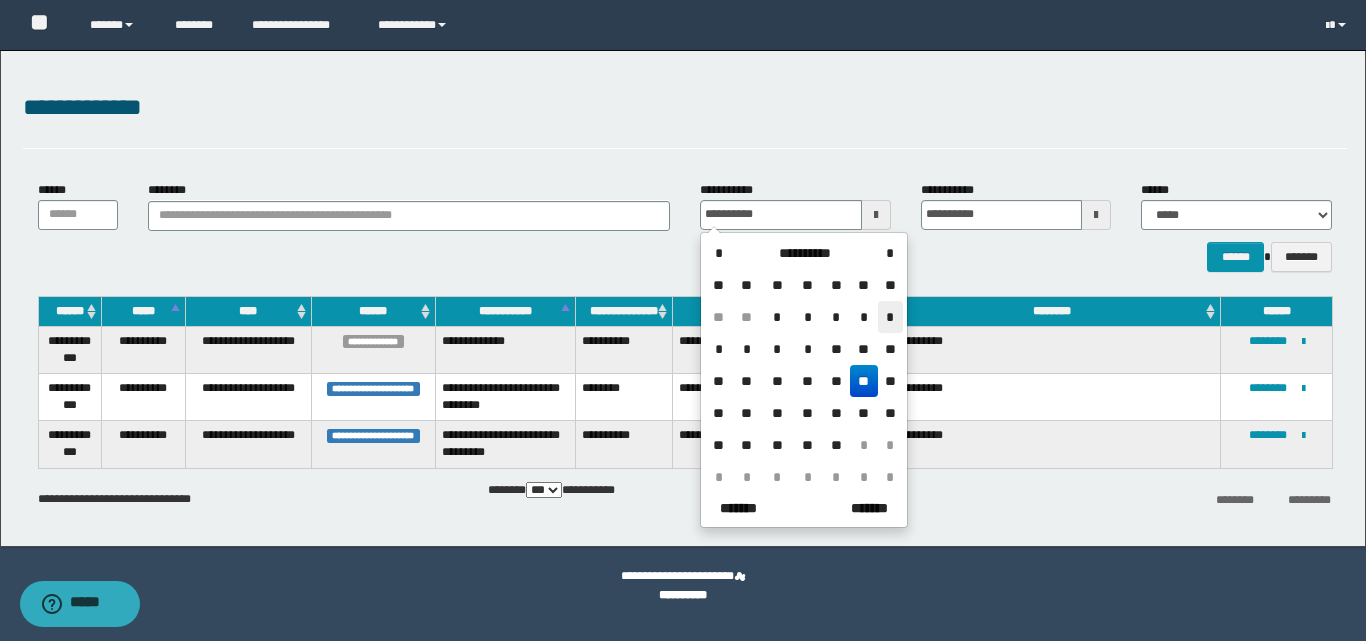 click on "*" at bounding box center (890, 317) 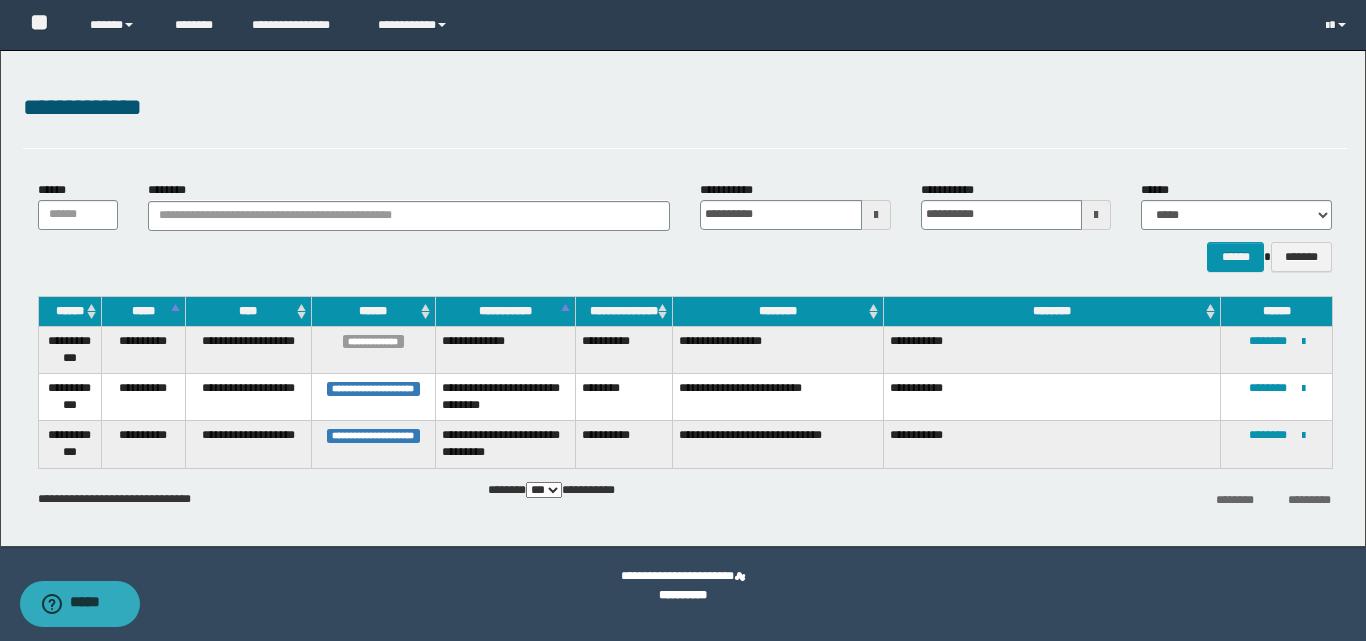 click at bounding box center (1096, 215) 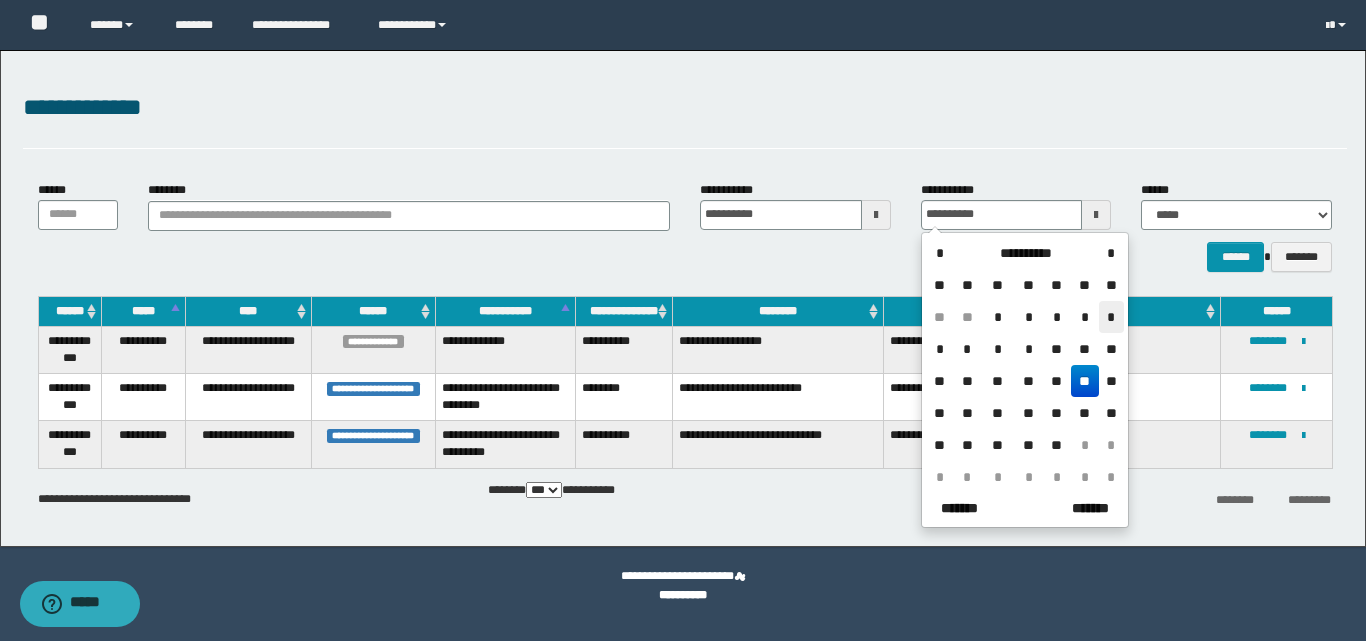 click on "*" at bounding box center [1111, 317] 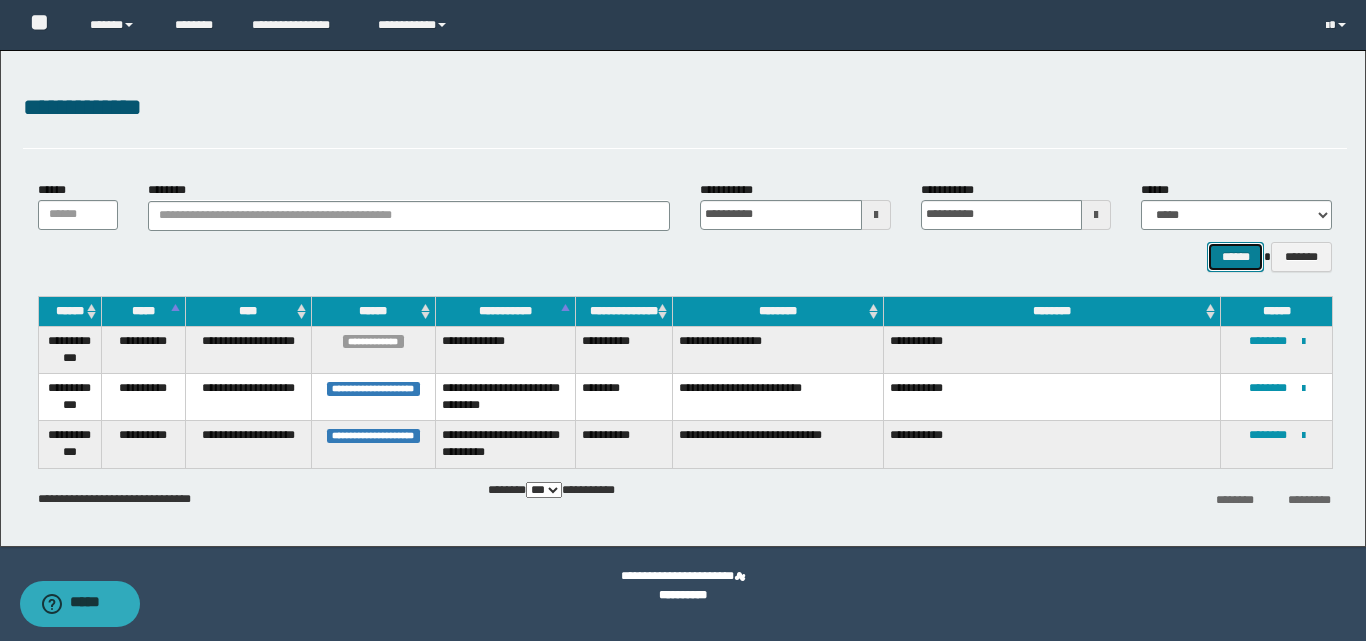 click on "******" at bounding box center [1235, 257] 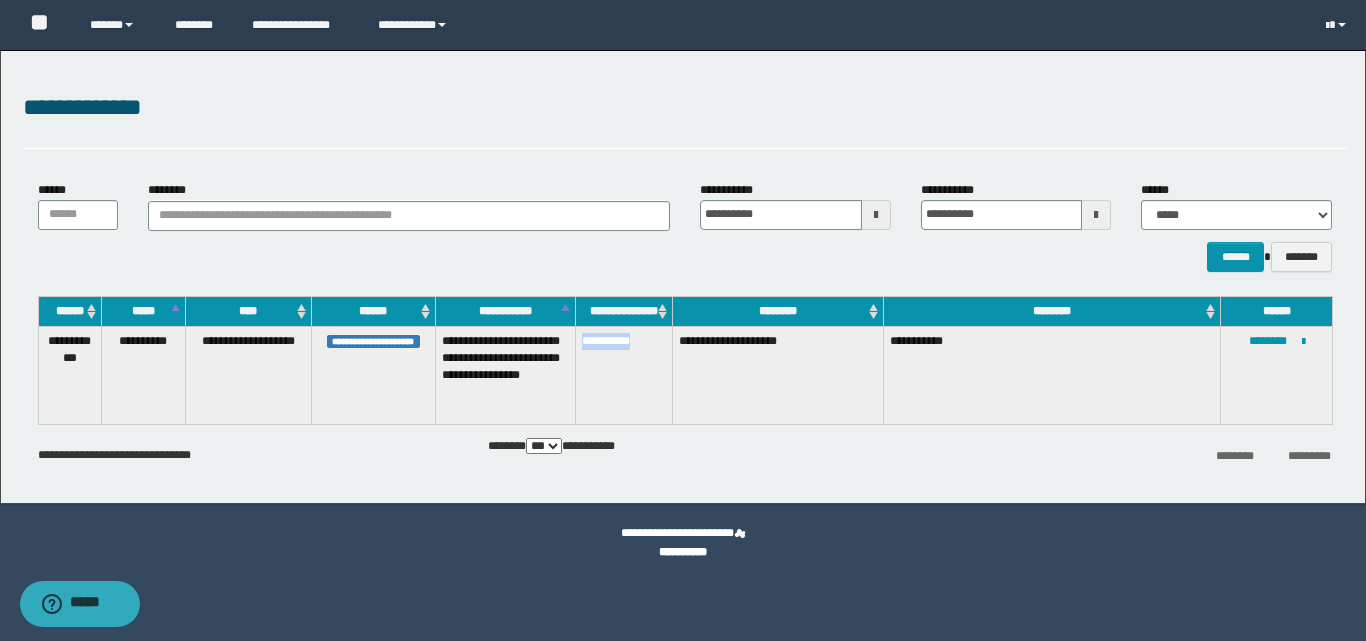 drag, startPoint x: 656, startPoint y: 344, endPoint x: 583, endPoint y: 344, distance: 73 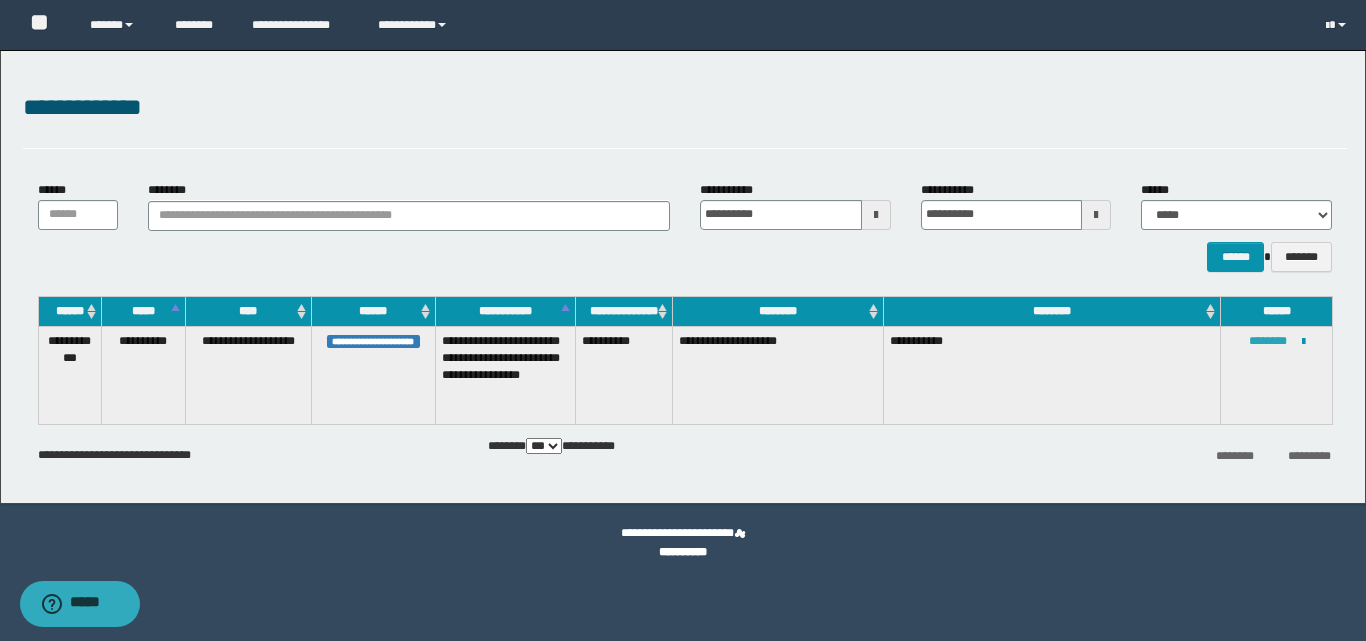 click on "********" at bounding box center (1268, 341) 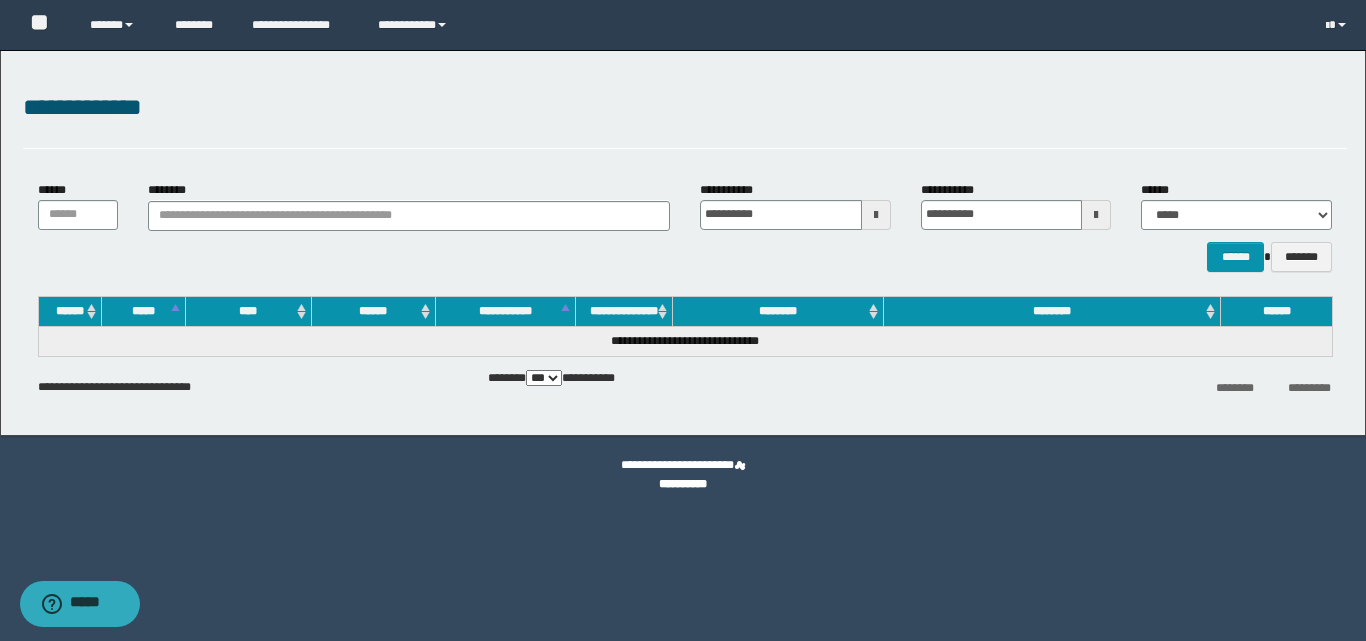click at bounding box center [1096, 215] 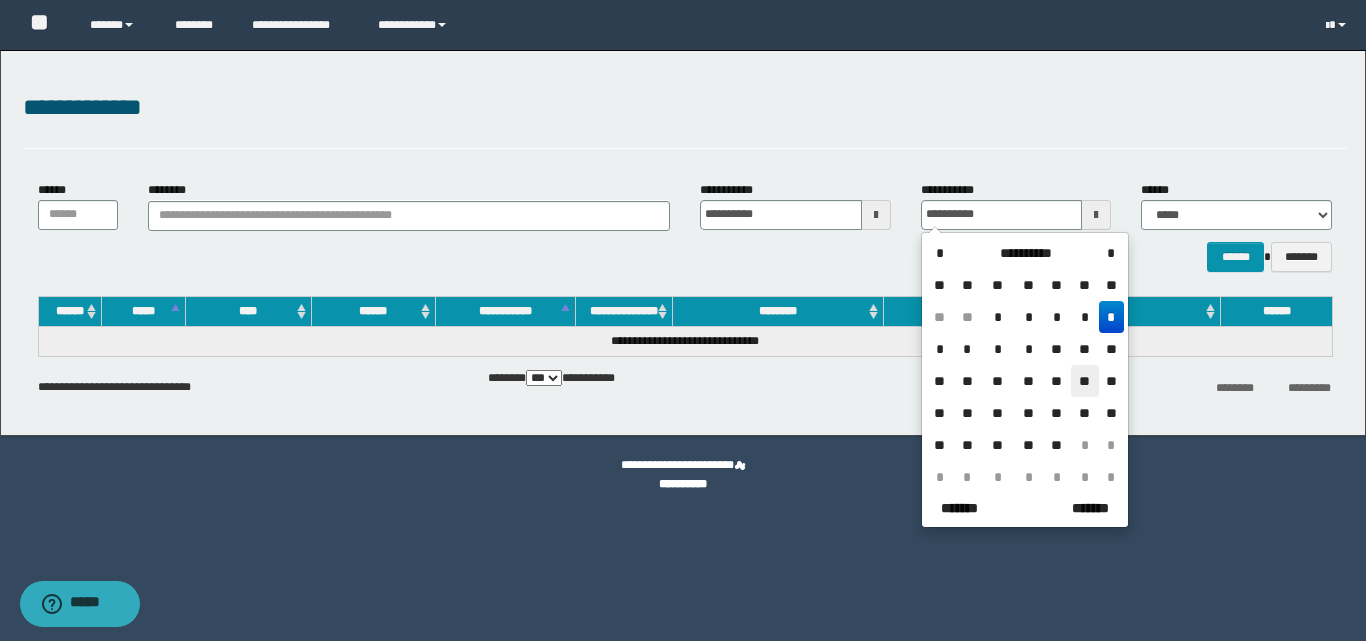 click on "**" at bounding box center (1085, 381) 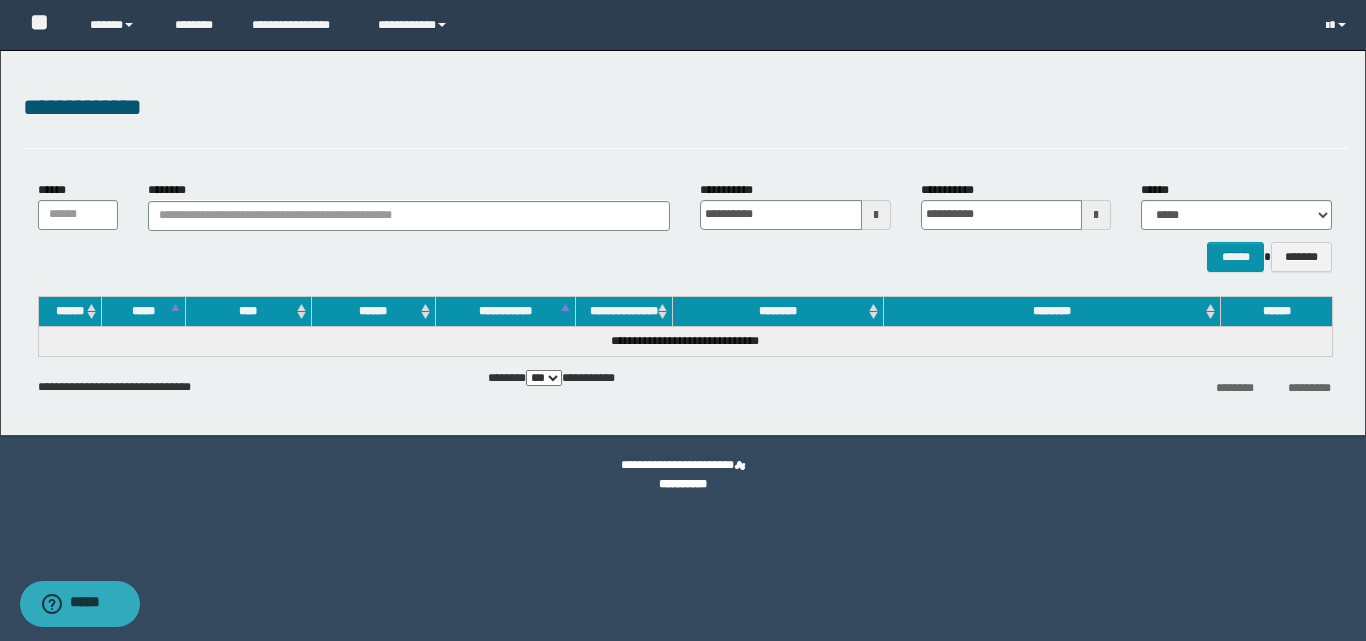 click at bounding box center [876, 215] 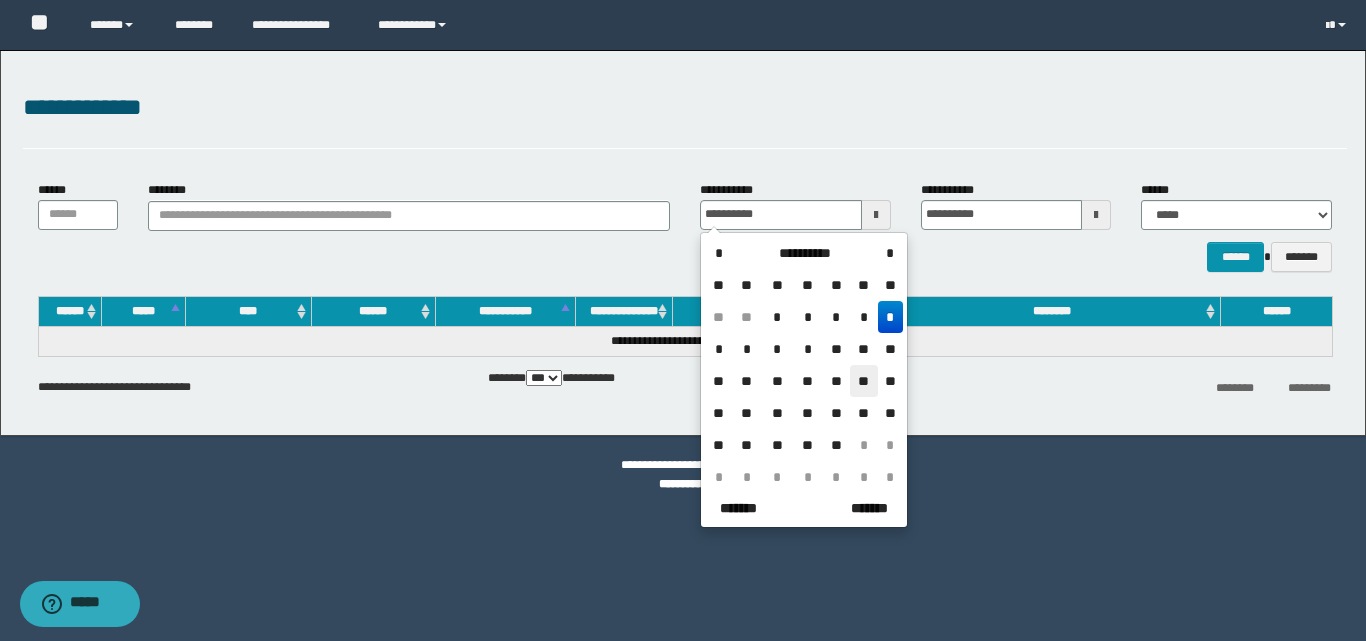 click on "**" at bounding box center [864, 381] 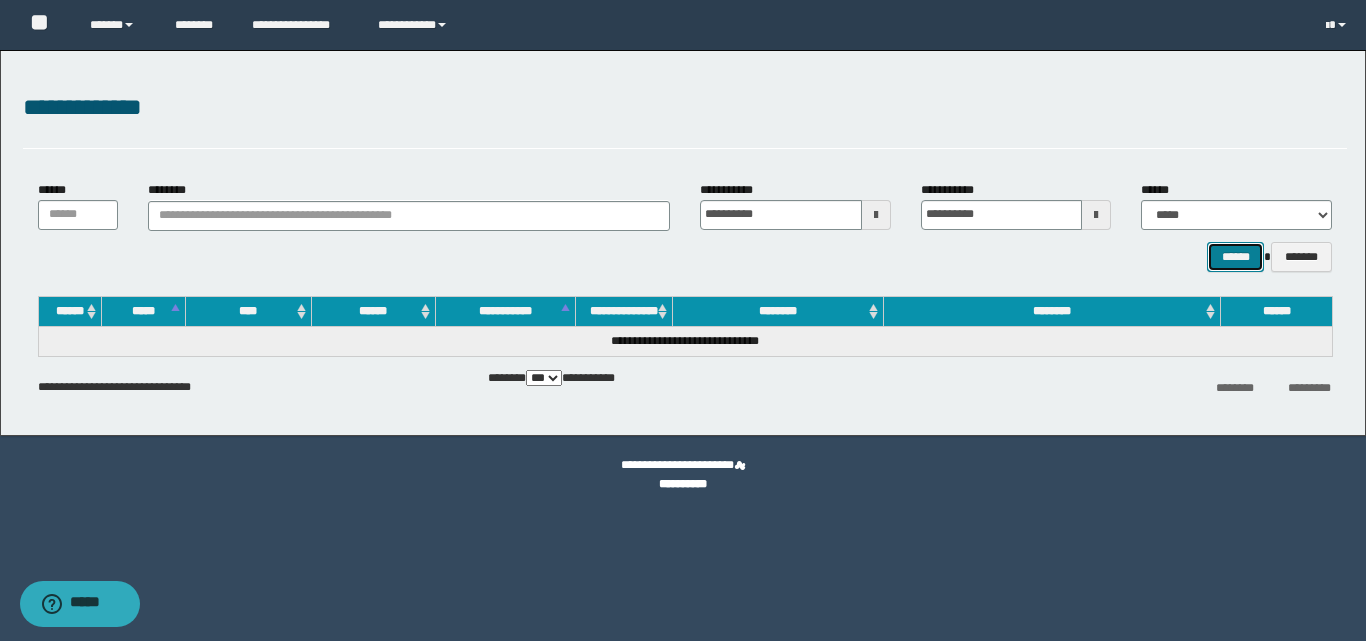 click on "******" at bounding box center [1235, 257] 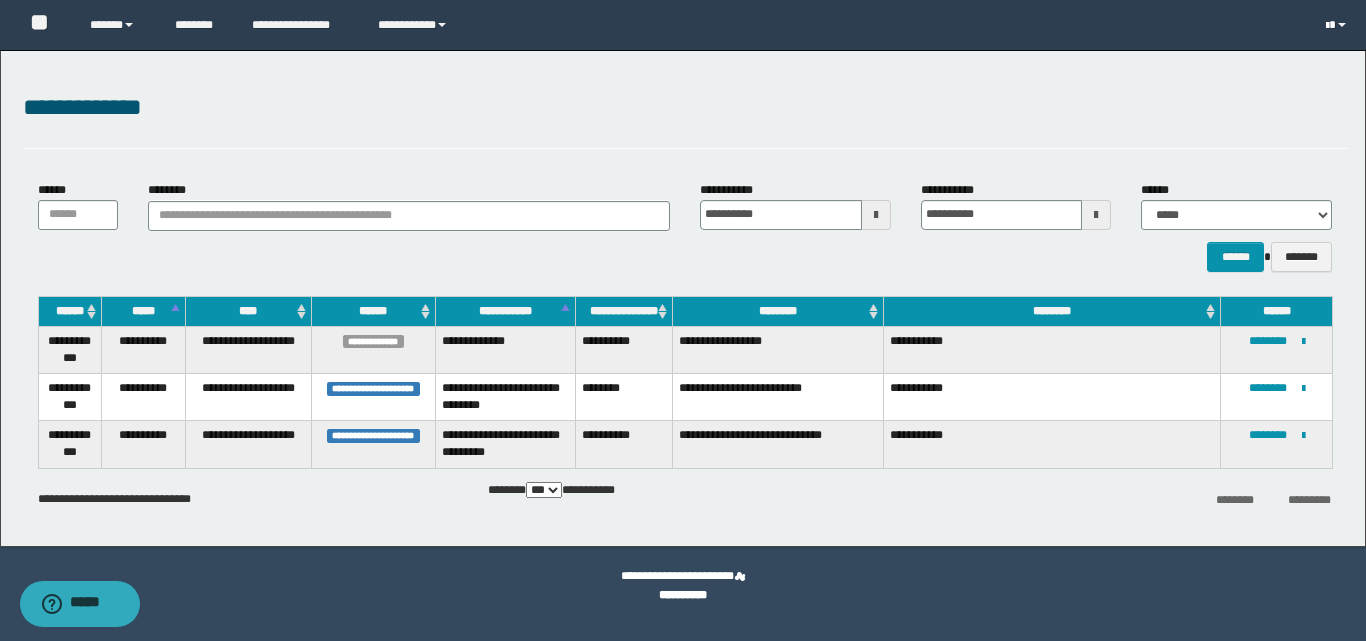 click on "**********" at bounding box center (685, 226) 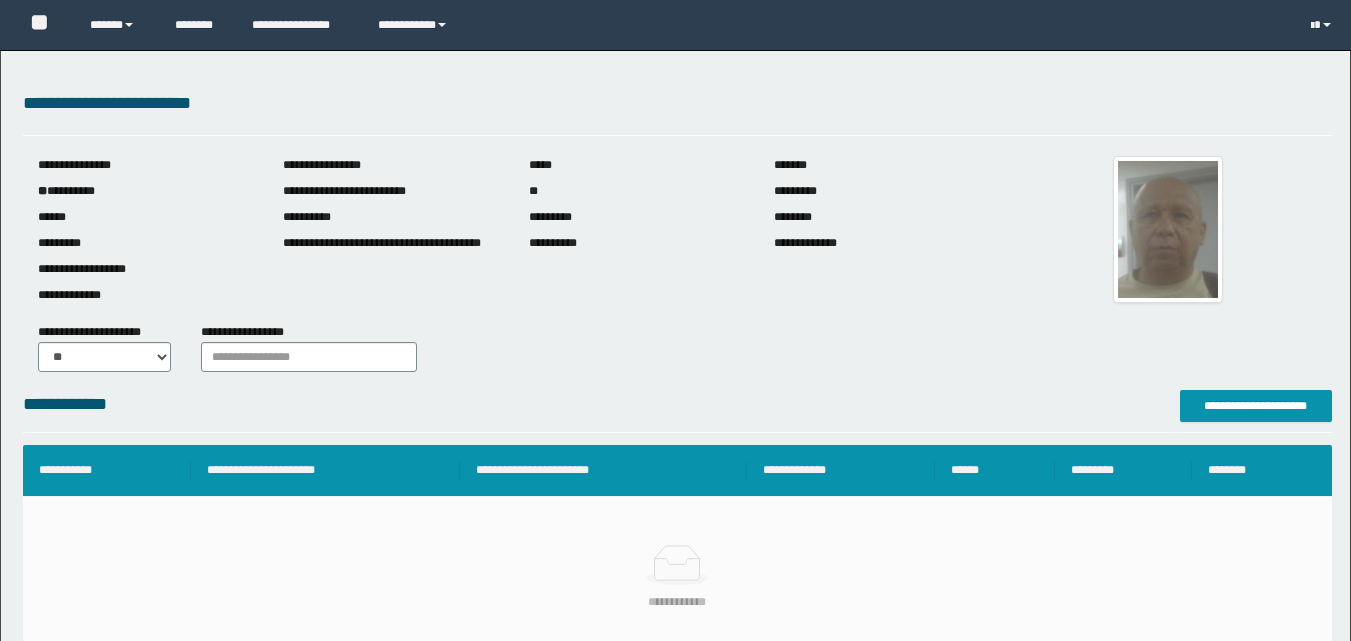 scroll, scrollTop: 0, scrollLeft: 0, axis: both 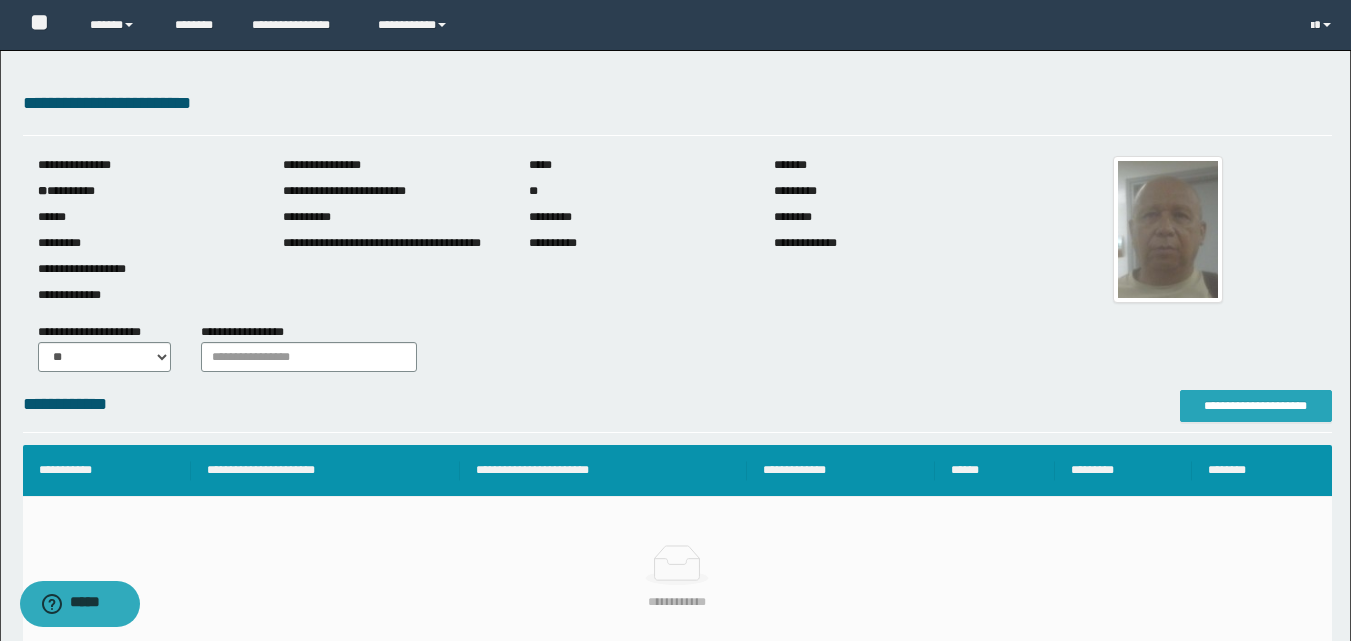 click on "**********" at bounding box center [675, 591] 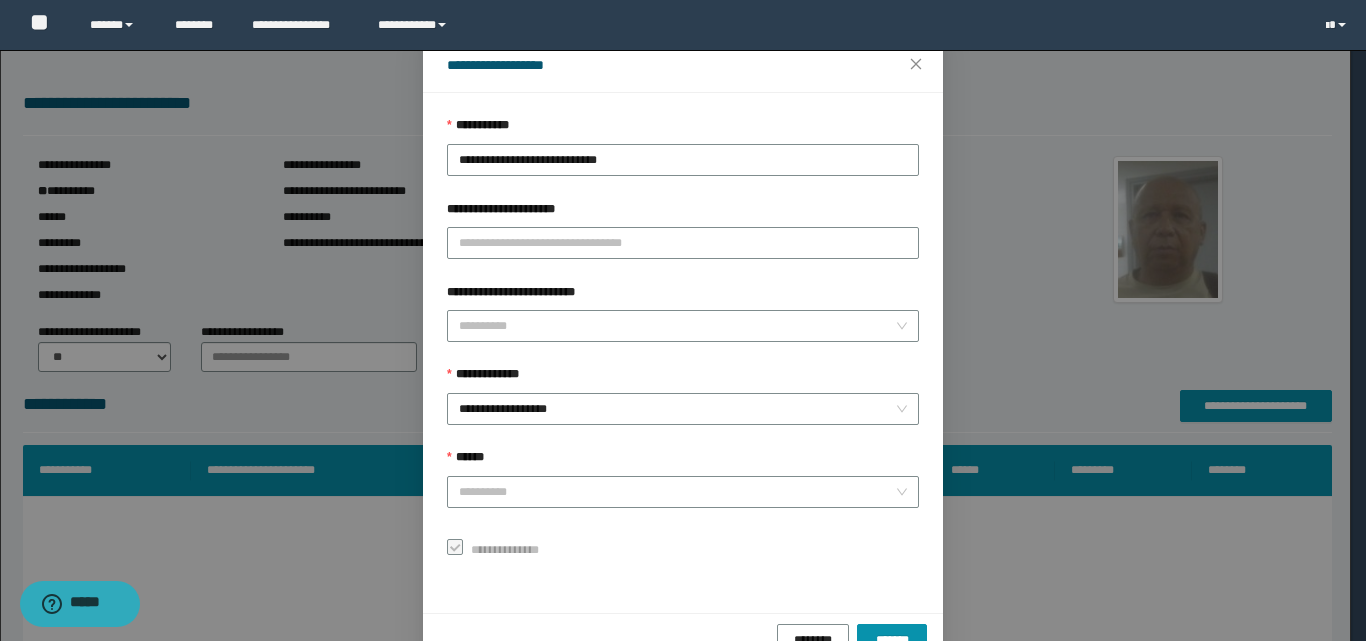 scroll, scrollTop: 111, scrollLeft: 0, axis: vertical 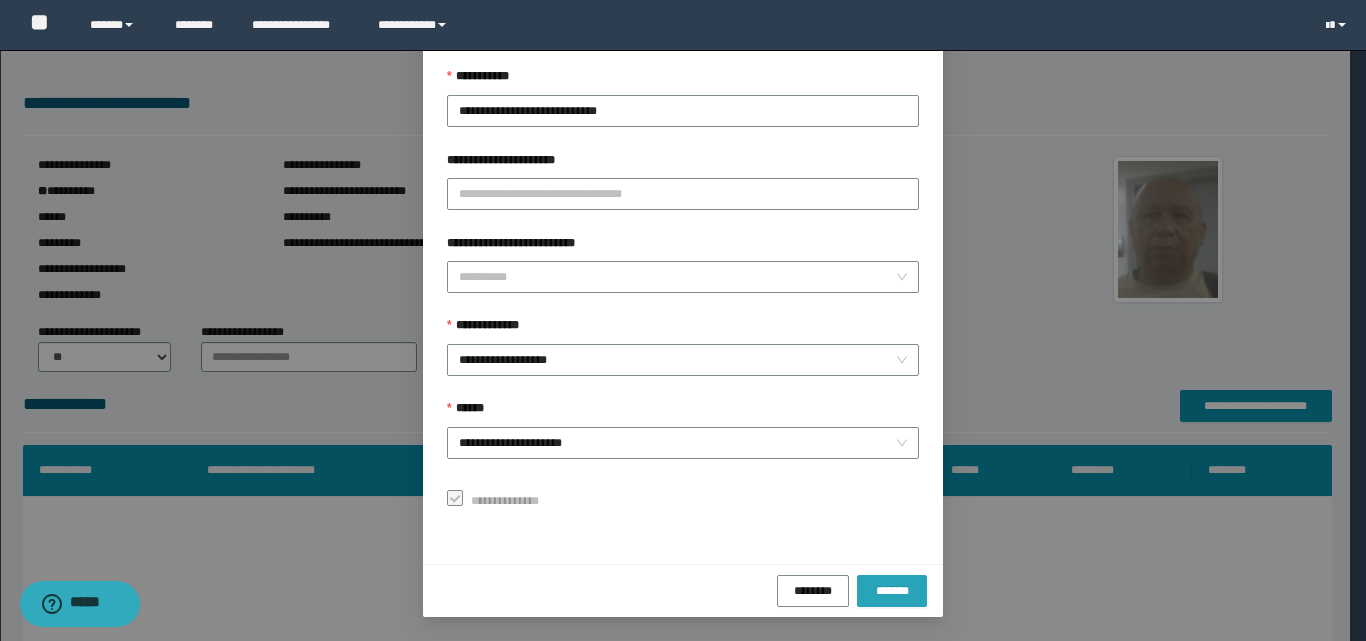 click on "*******" at bounding box center (892, 590) 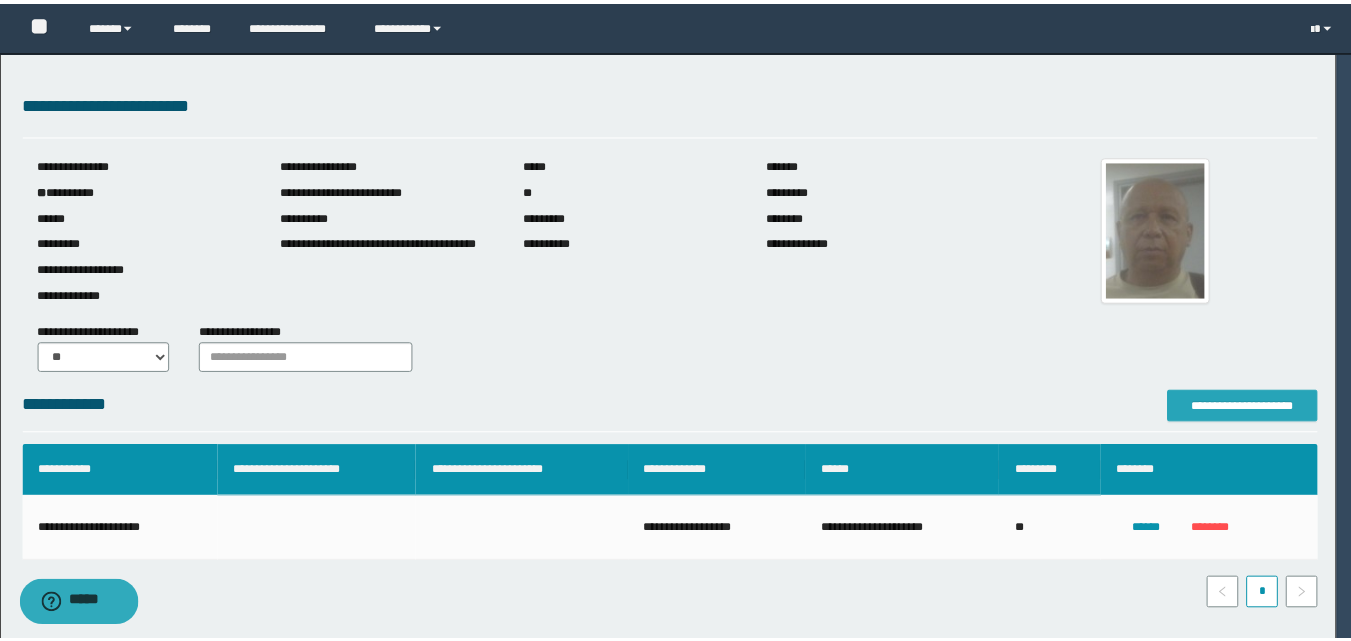 scroll, scrollTop: 0, scrollLeft: 0, axis: both 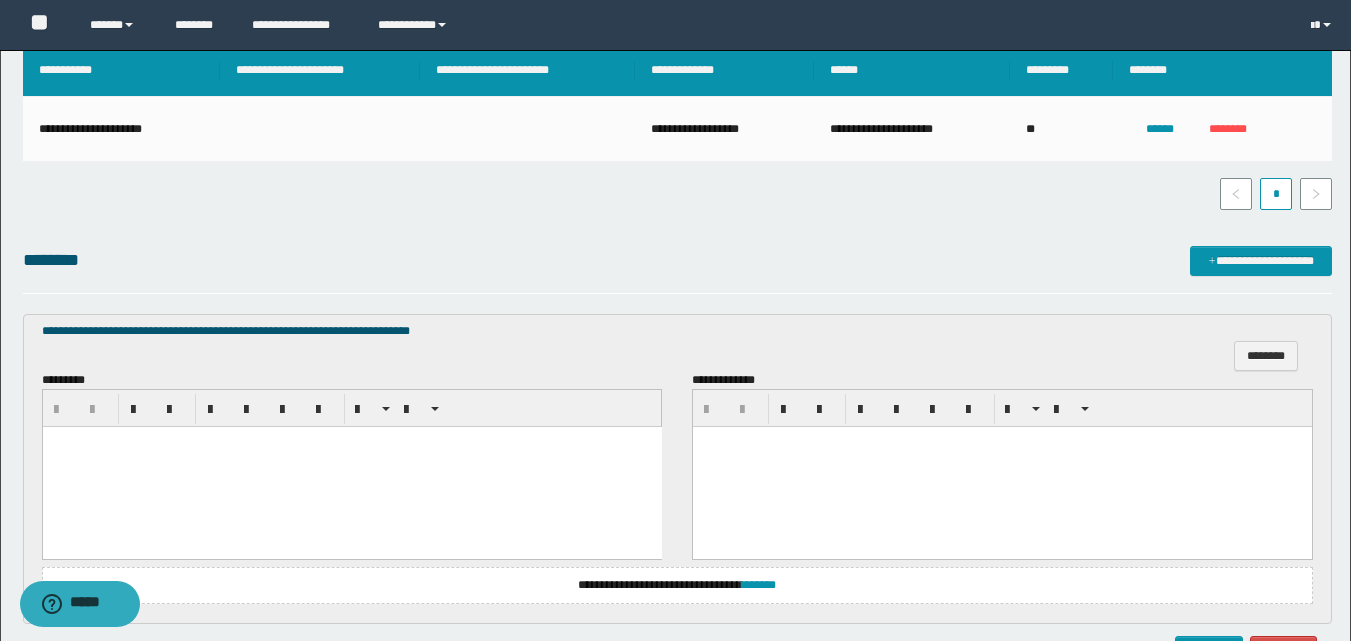 click at bounding box center [351, 467] 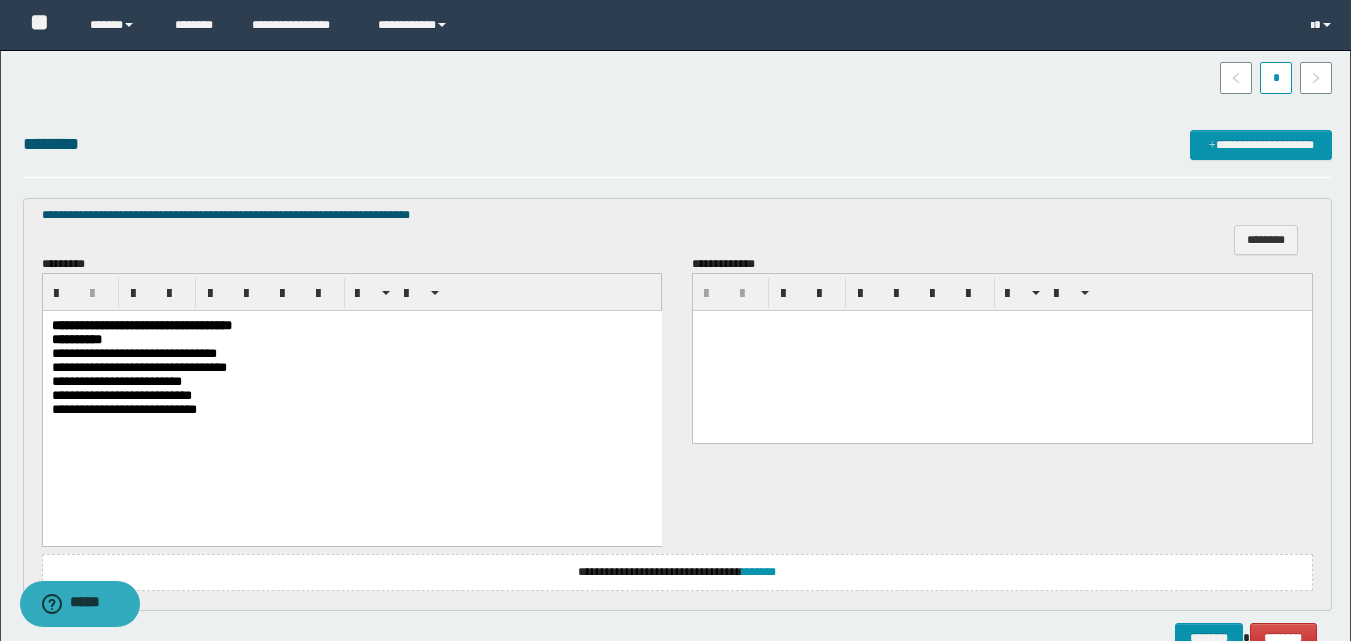 scroll, scrollTop: 637, scrollLeft: 0, axis: vertical 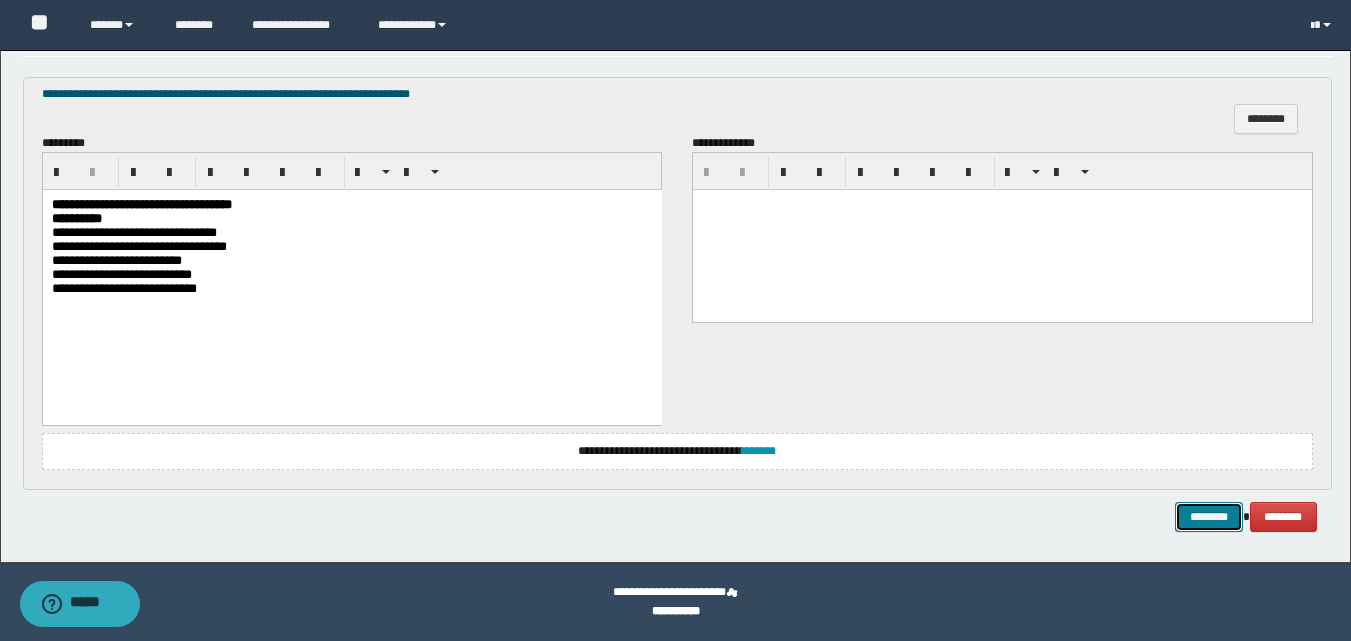 click on "********" at bounding box center (1209, 517) 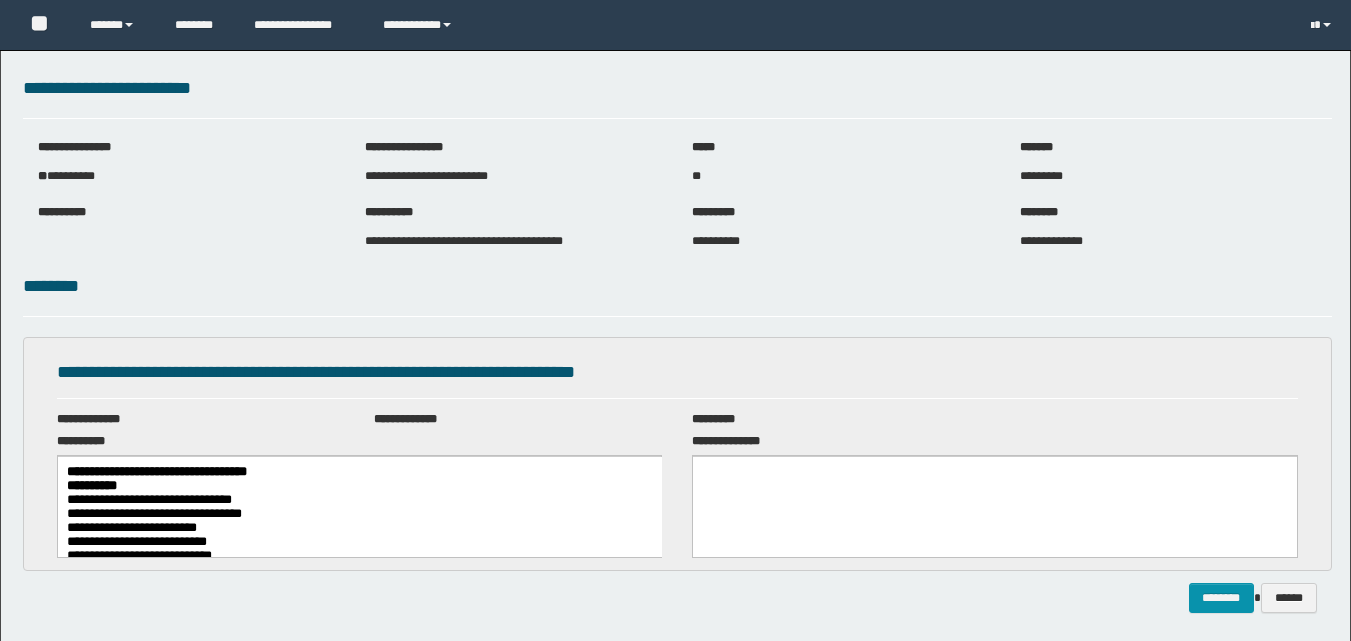 scroll, scrollTop: 0, scrollLeft: 0, axis: both 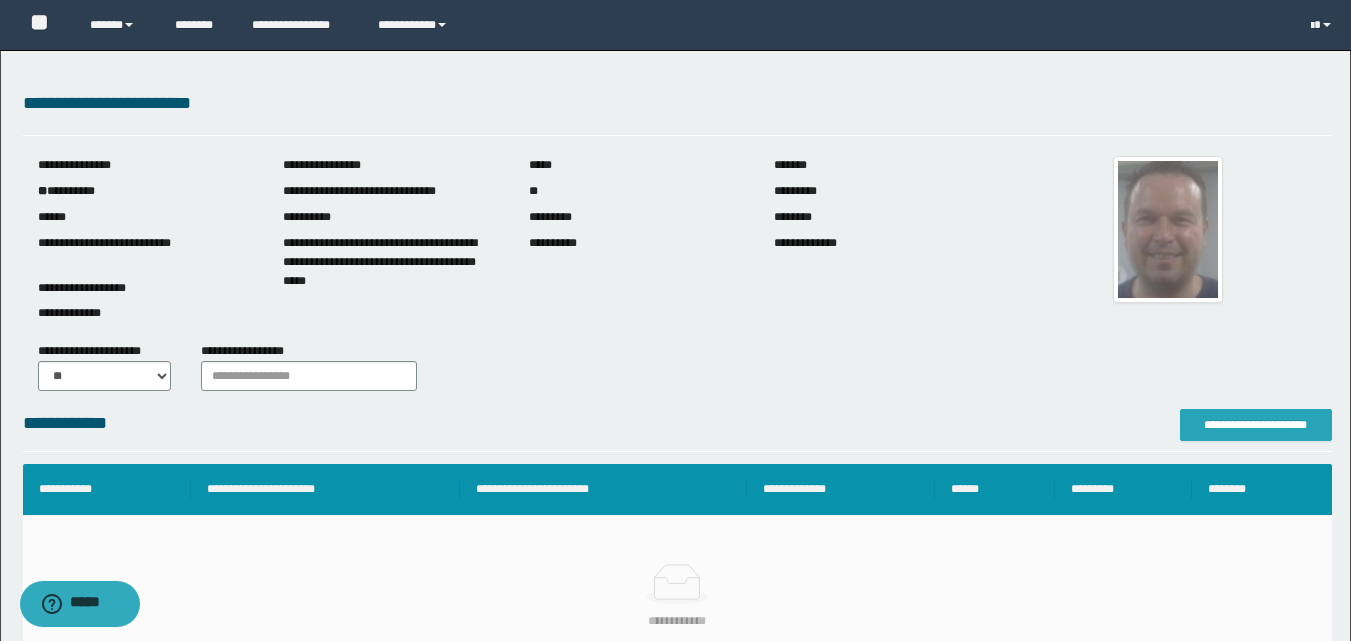 click on "**********" at bounding box center [1256, 425] 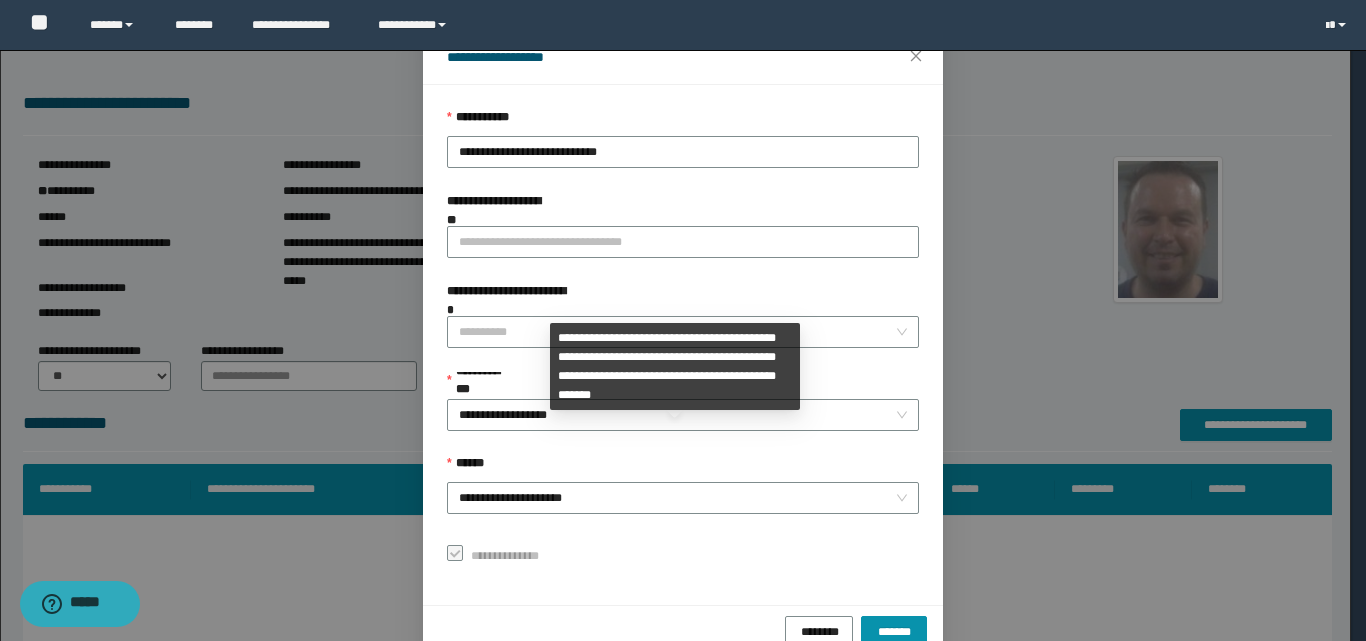 scroll, scrollTop: 111, scrollLeft: 0, axis: vertical 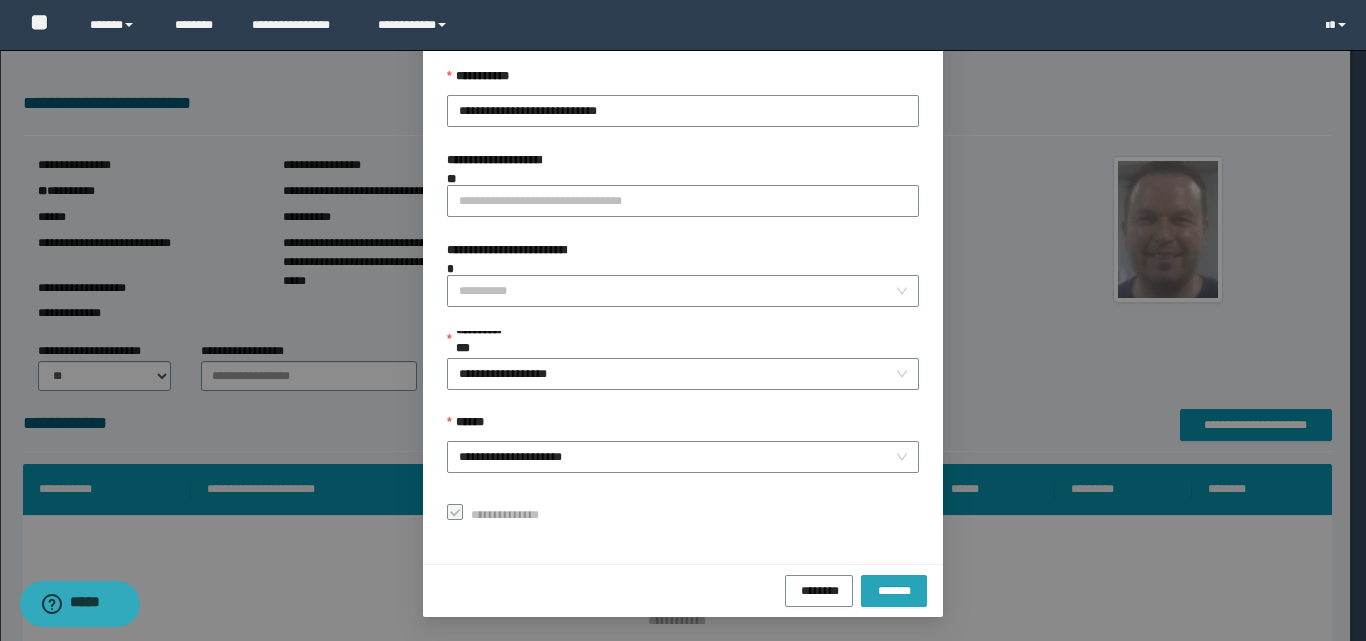 click on "*******" at bounding box center [894, 589] 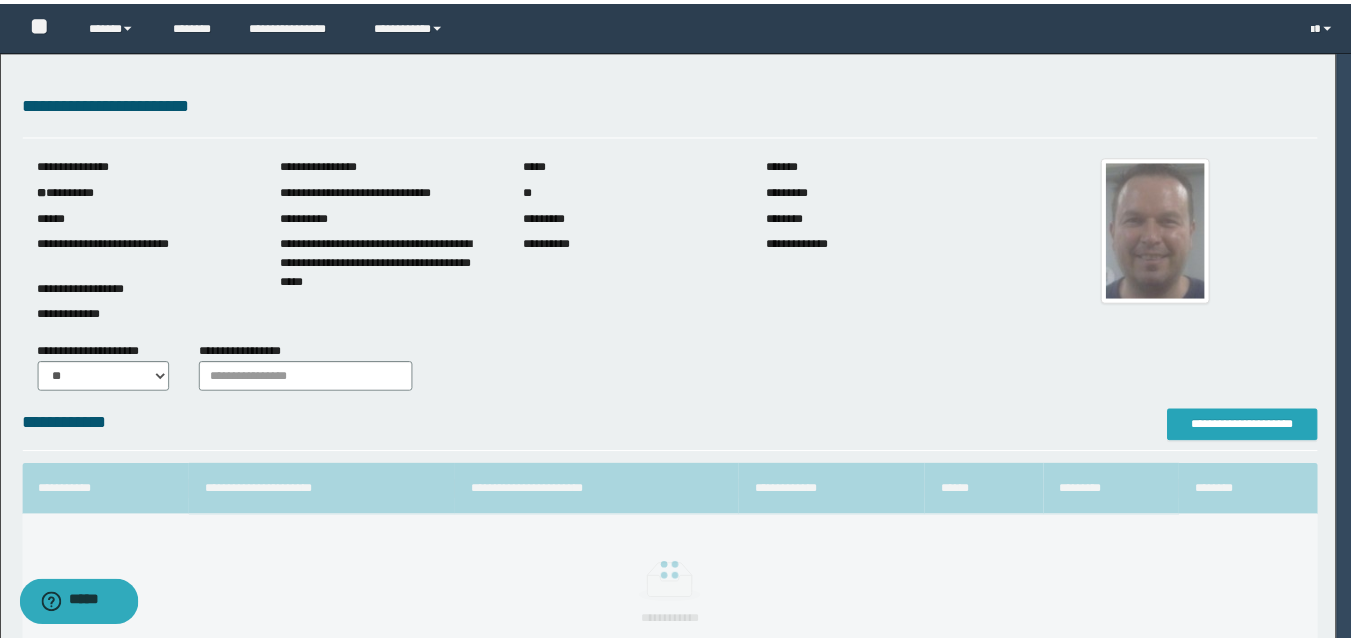 scroll, scrollTop: 0, scrollLeft: 0, axis: both 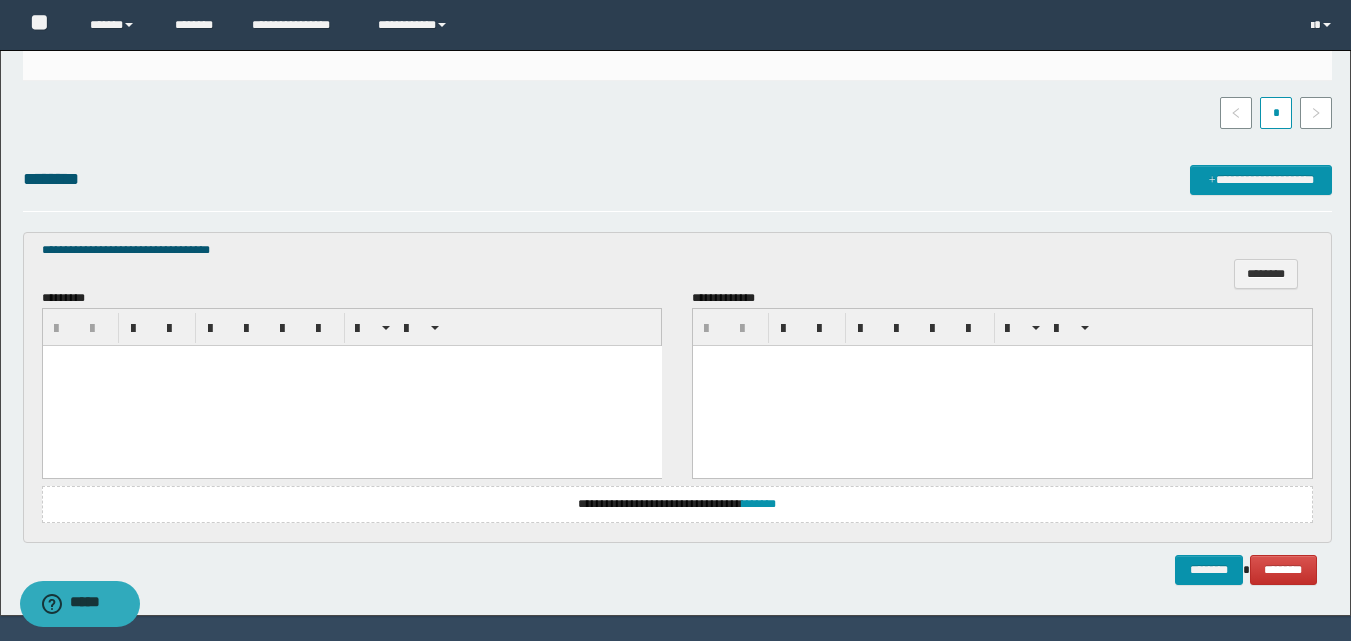 click at bounding box center [351, 386] 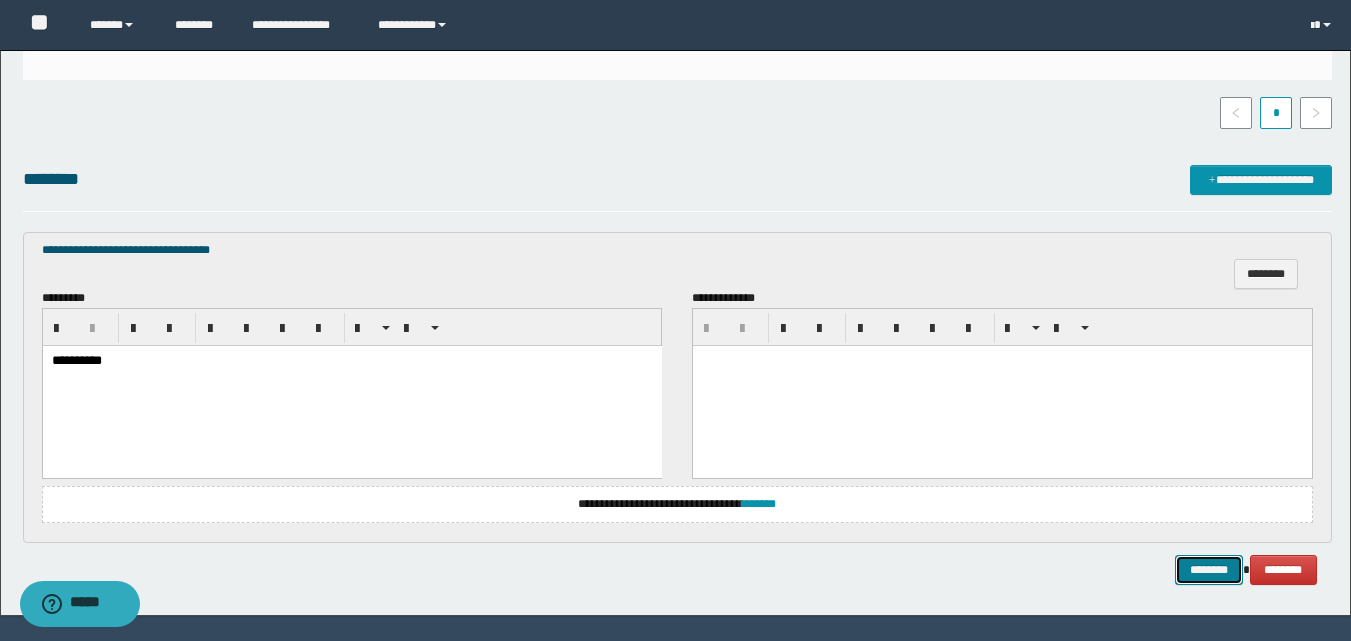 click on "********" at bounding box center [1209, 570] 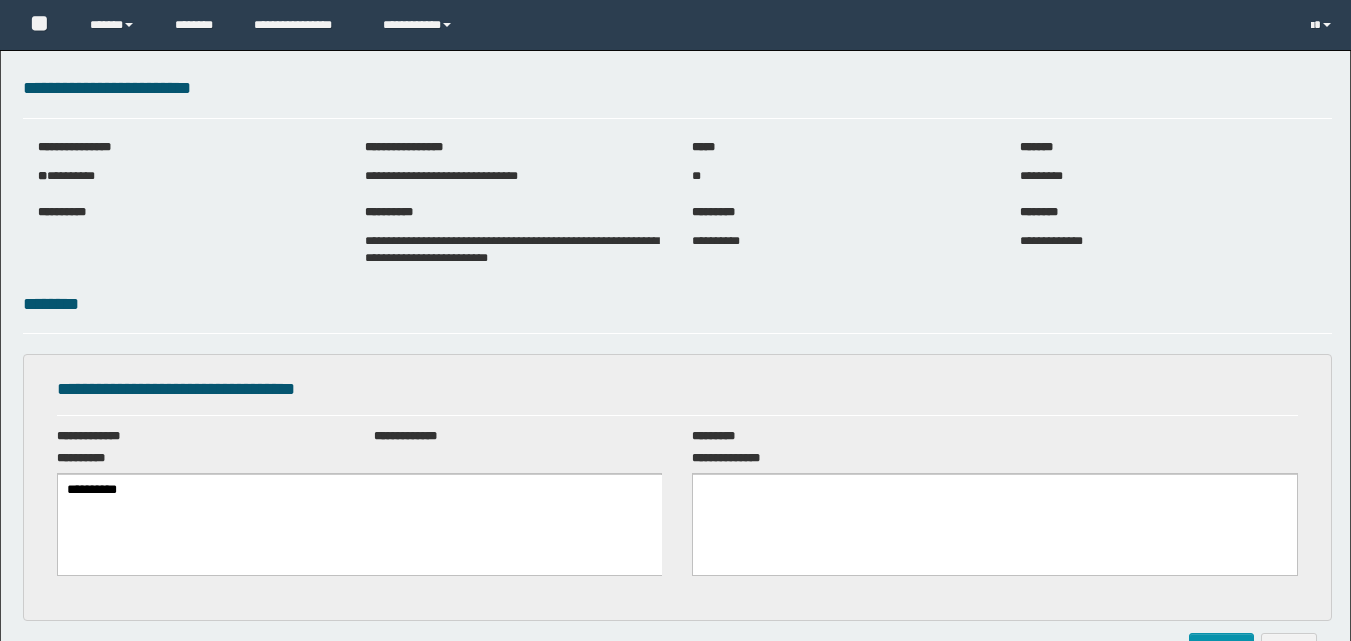 scroll, scrollTop: 0, scrollLeft: 0, axis: both 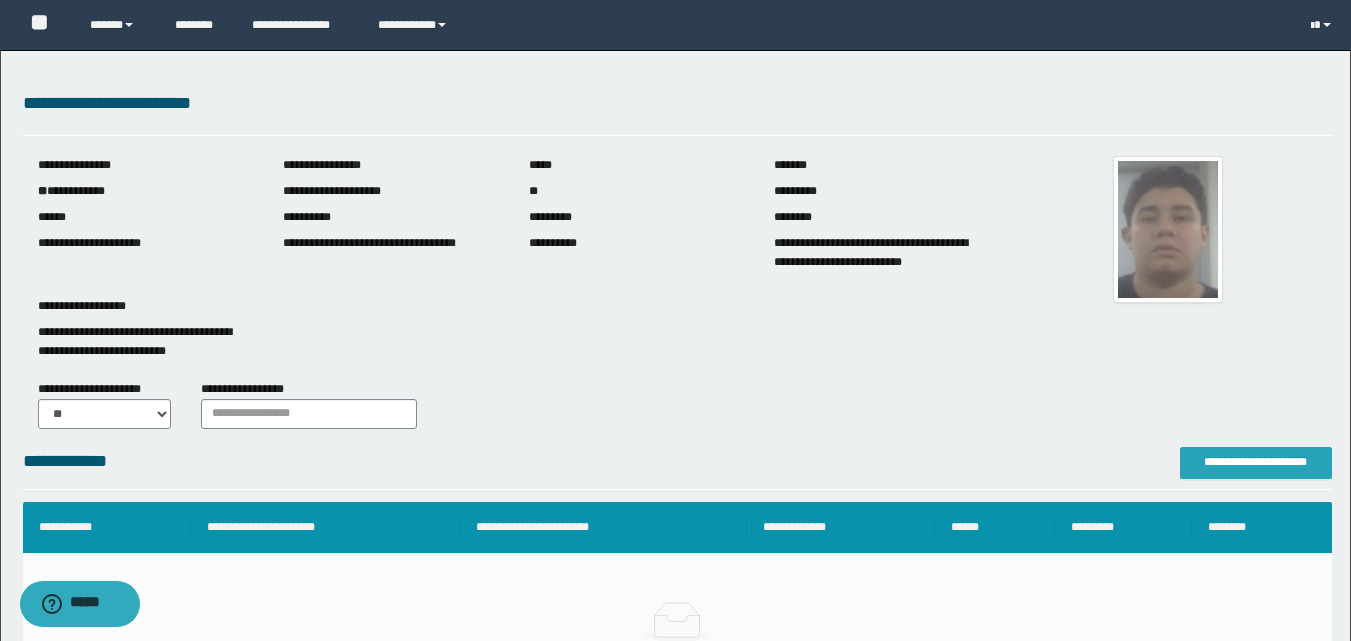 click on "**********" at bounding box center [1256, 462] 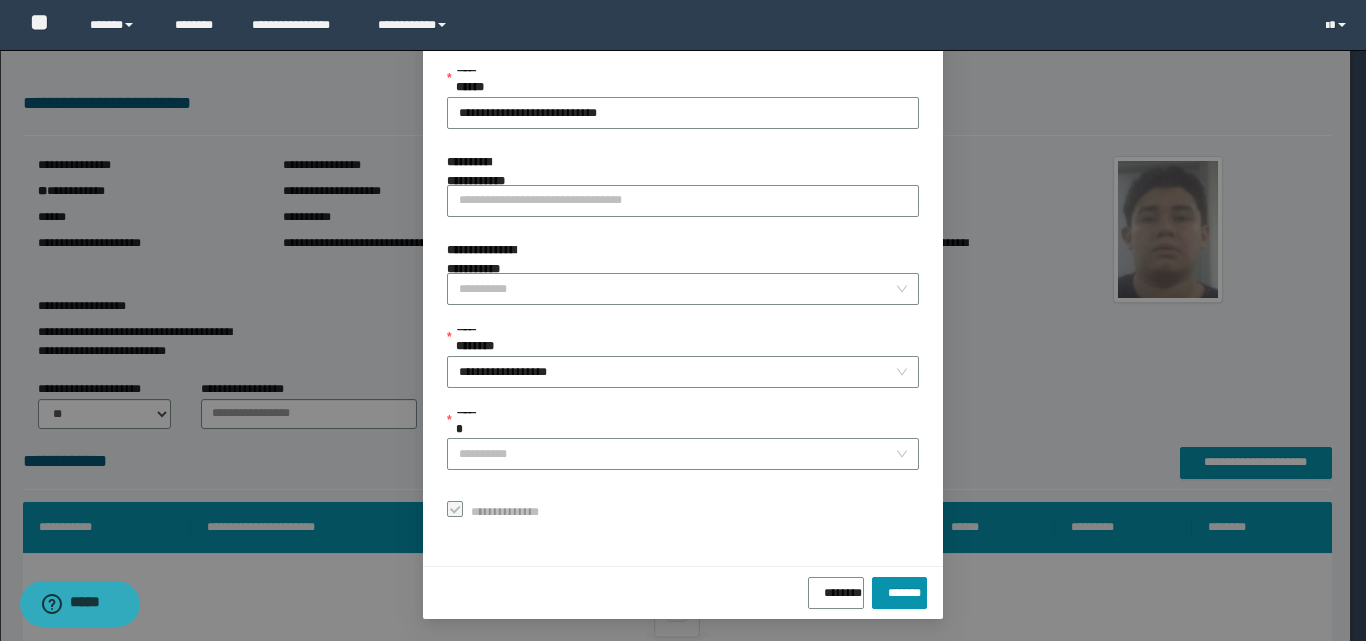 scroll, scrollTop: 111, scrollLeft: 0, axis: vertical 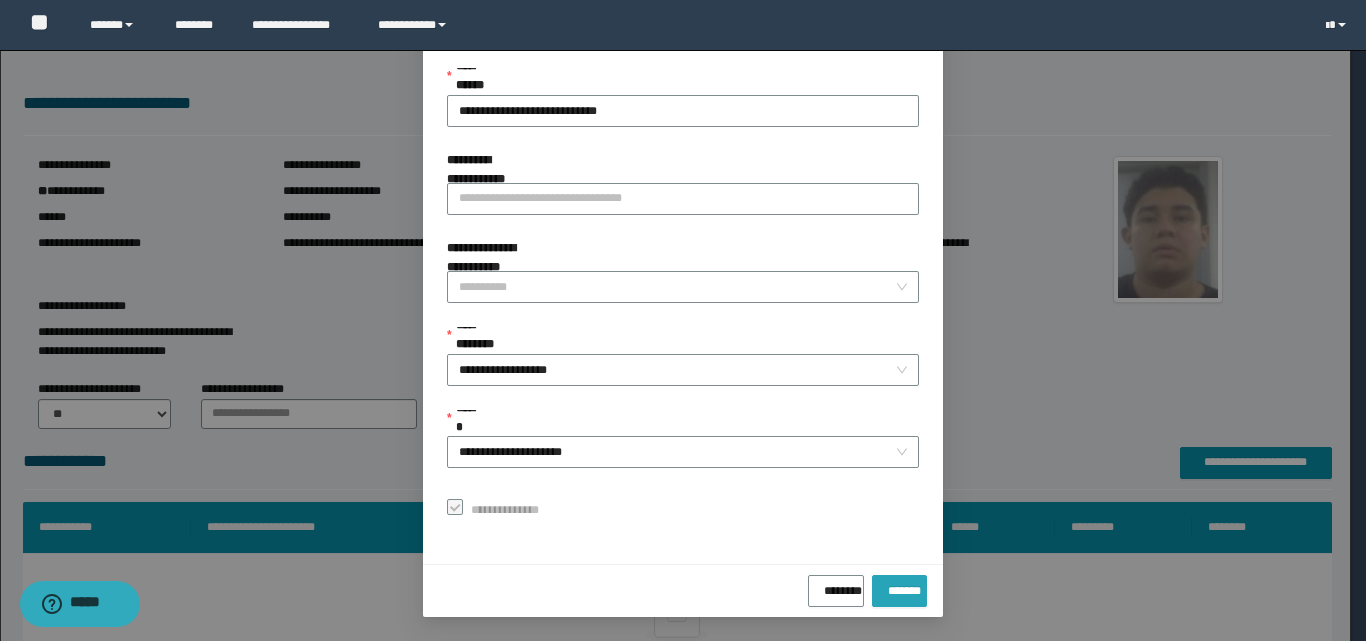 click on "*******" at bounding box center (899, 587) 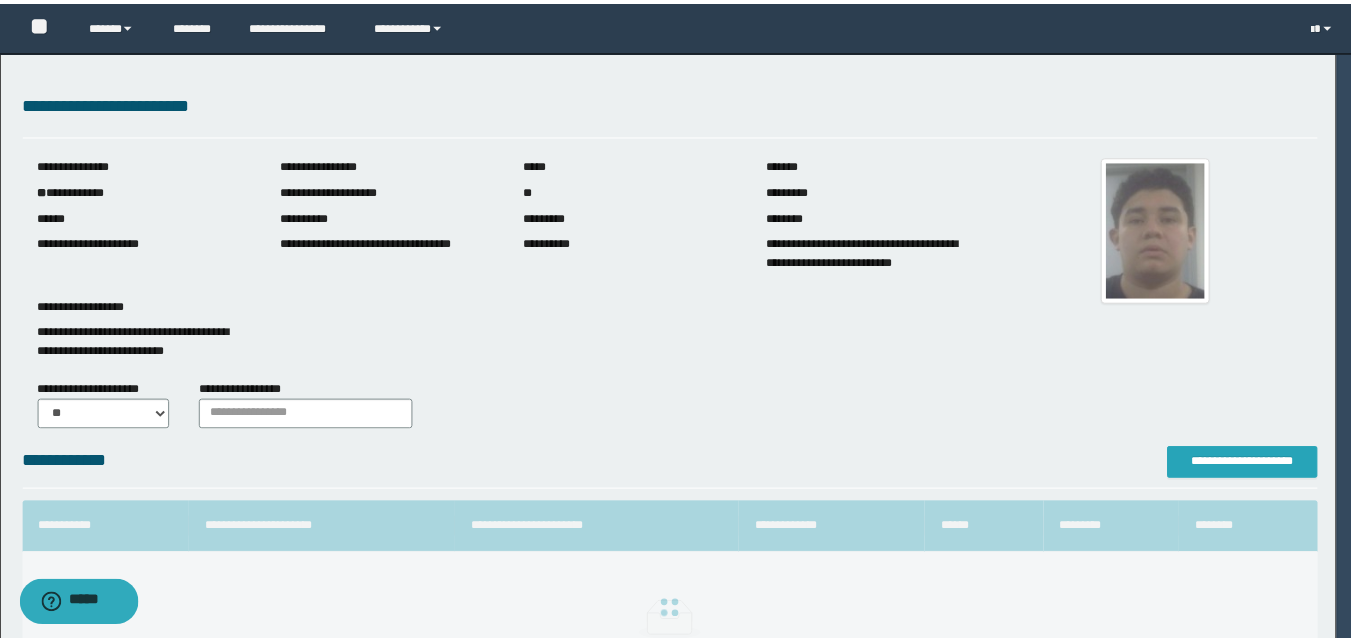 scroll, scrollTop: 0, scrollLeft: 0, axis: both 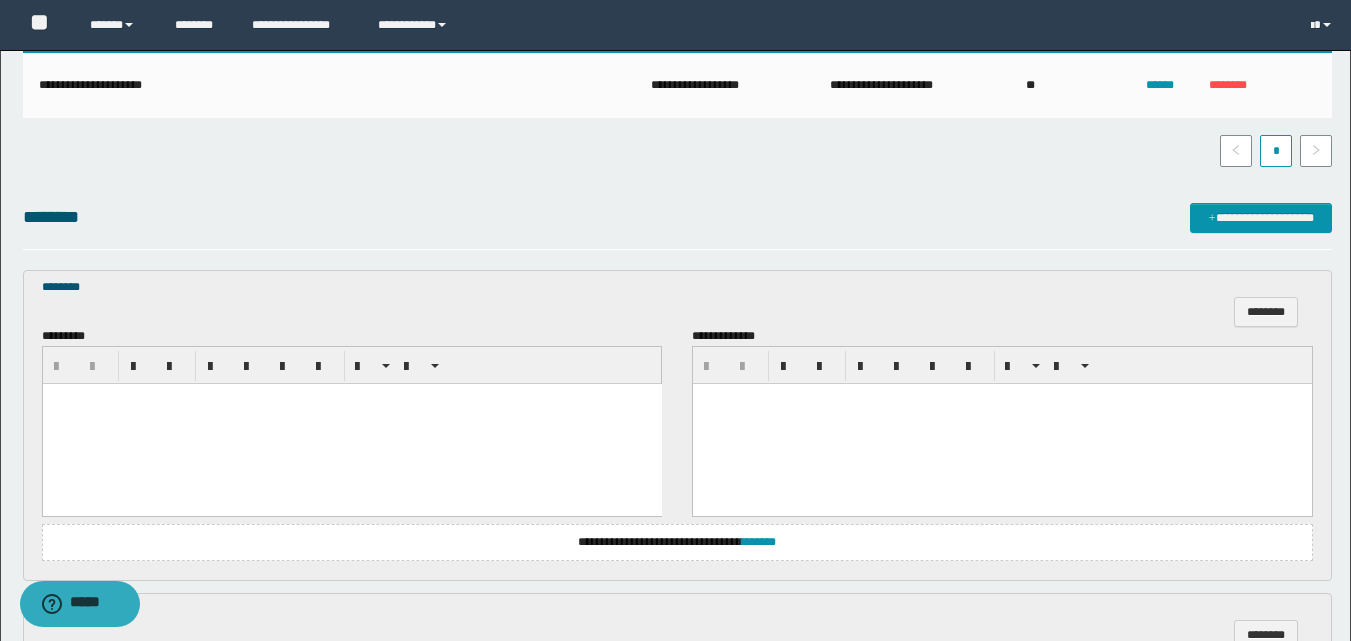 click at bounding box center (351, 424) 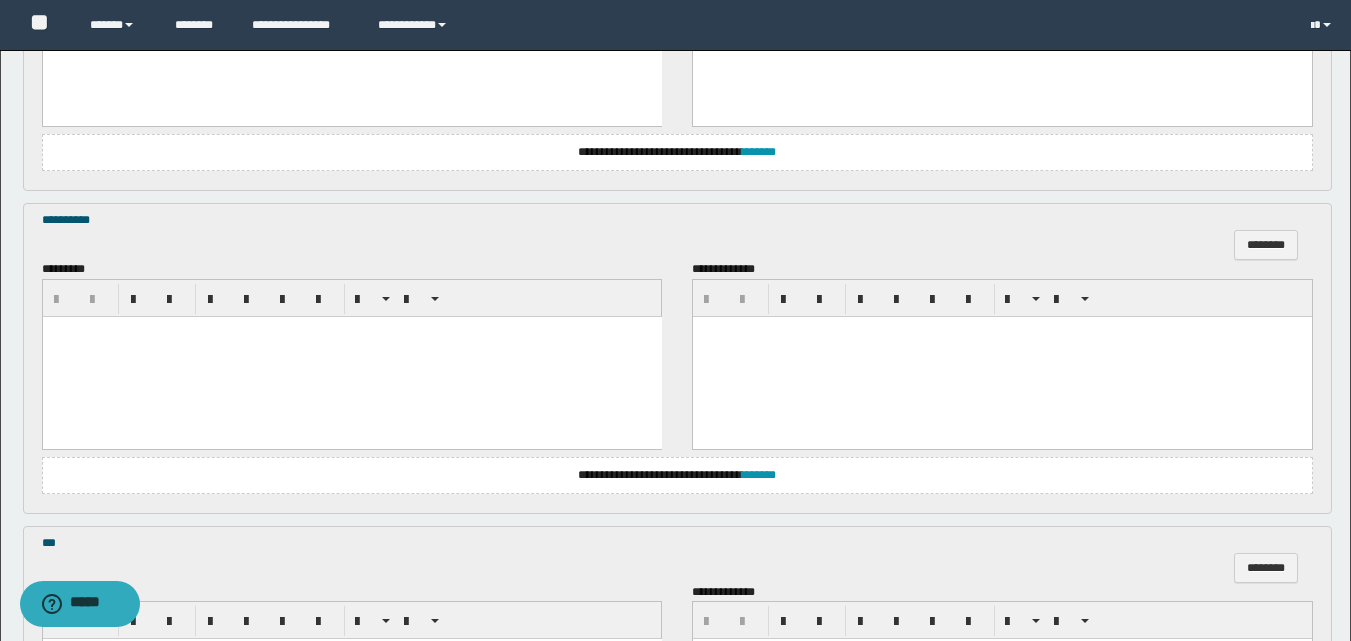 scroll, scrollTop: 1000, scrollLeft: 0, axis: vertical 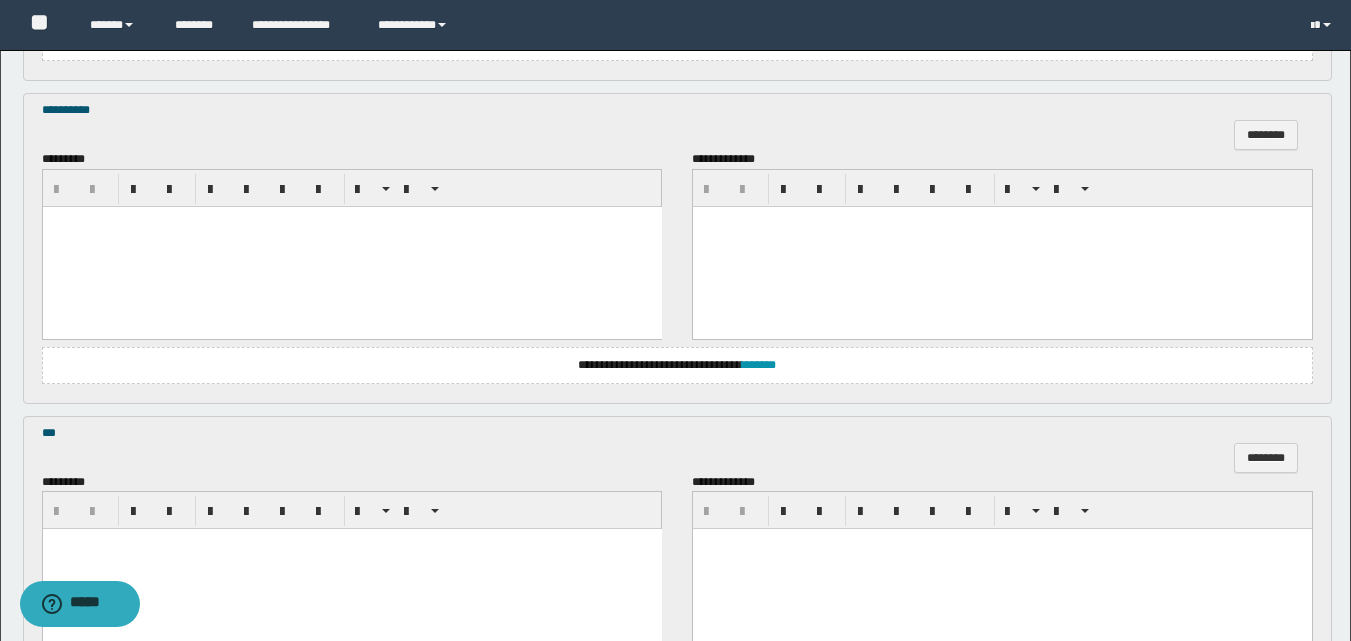 click at bounding box center (351, 246) 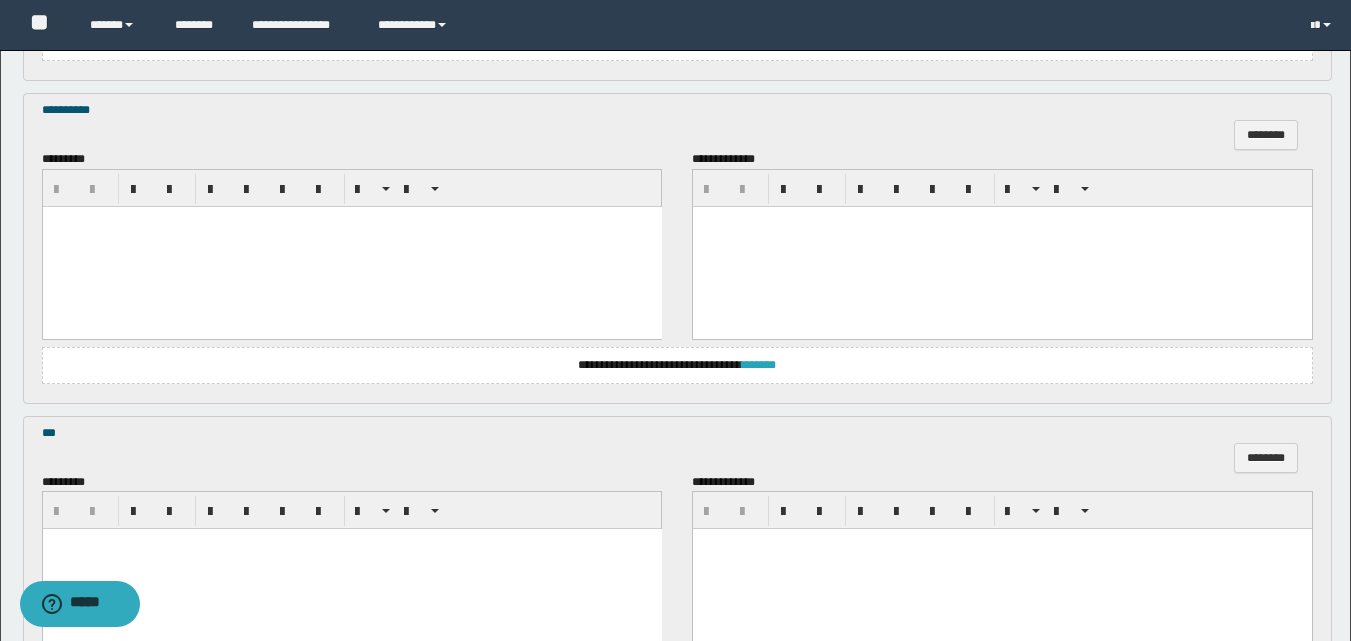click on "*******" at bounding box center [759, 365] 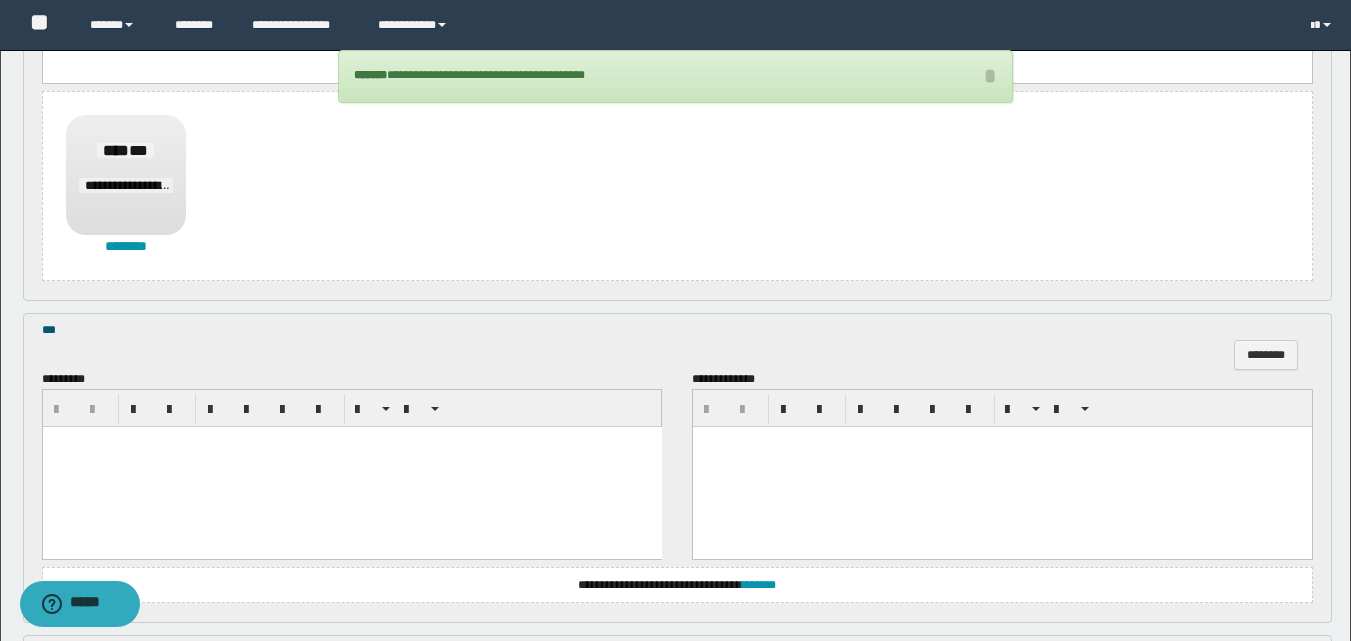 scroll, scrollTop: 1300, scrollLeft: 0, axis: vertical 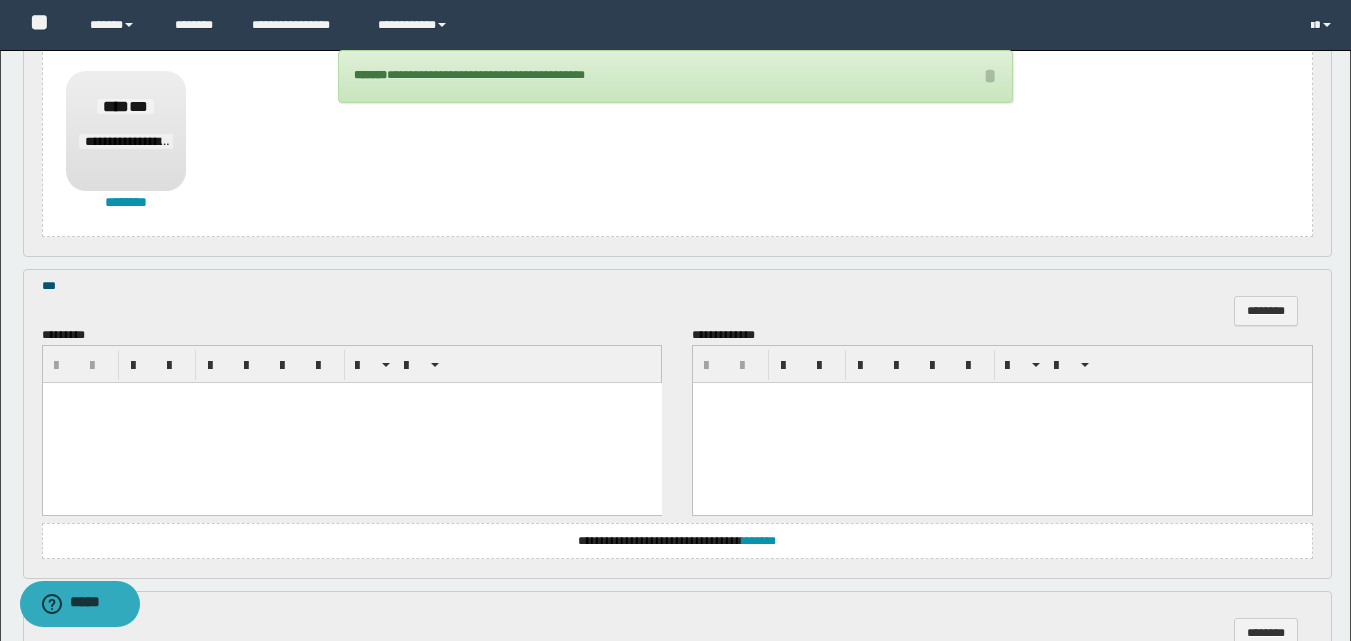 click at bounding box center (351, 422) 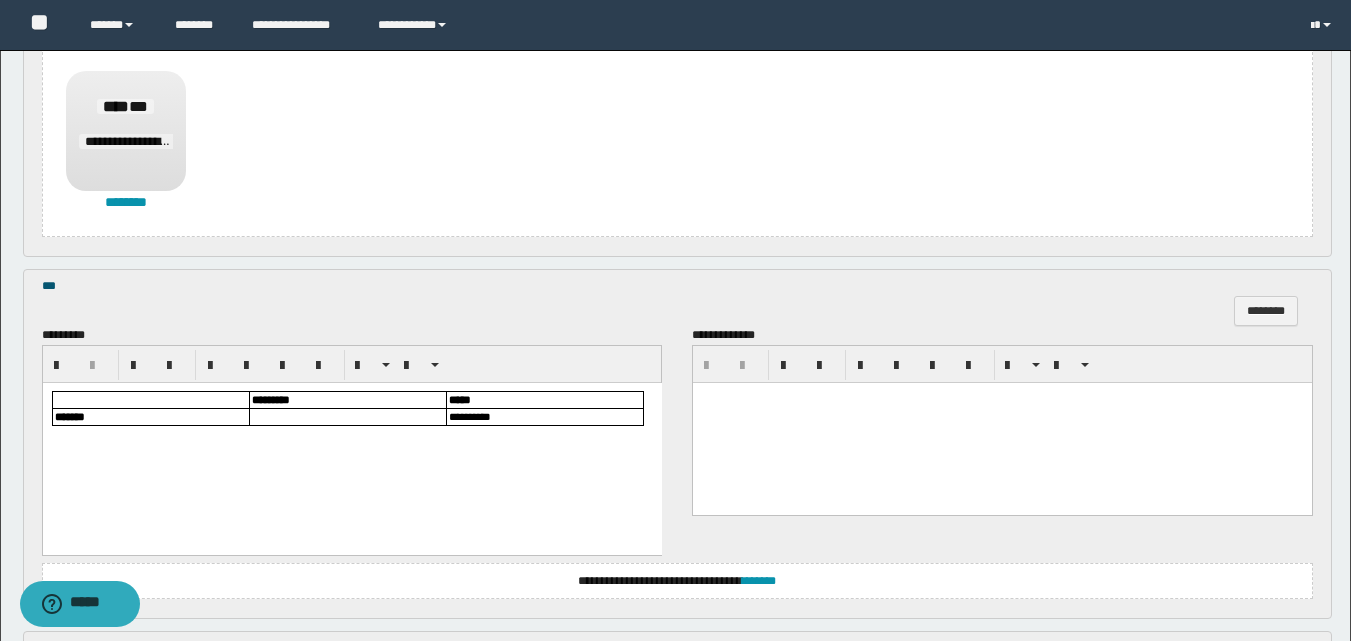 click at bounding box center [347, 416] 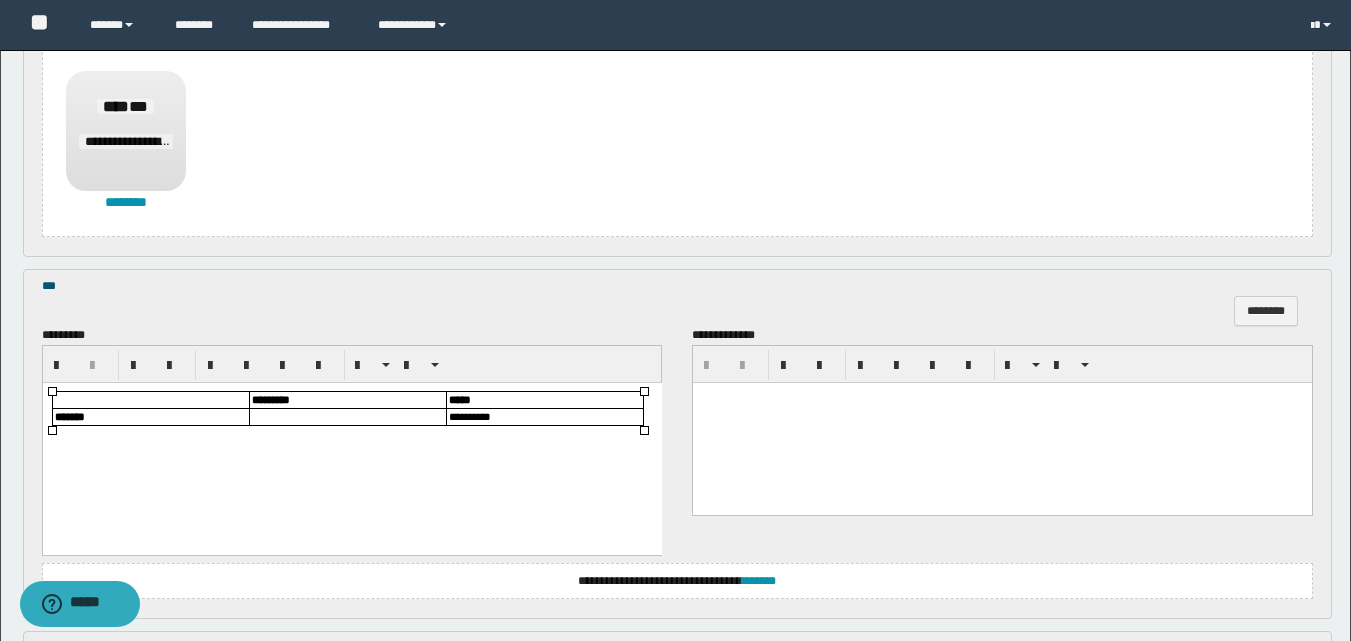 type 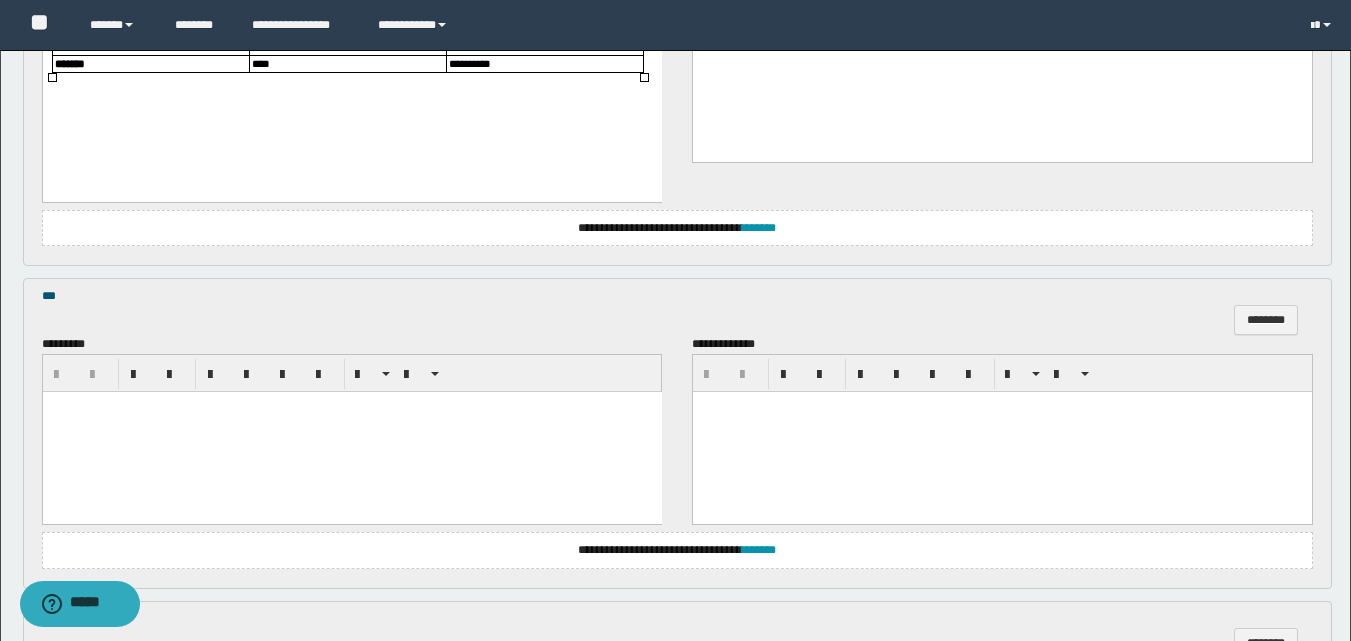 scroll, scrollTop: 1700, scrollLeft: 0, axis: vertical 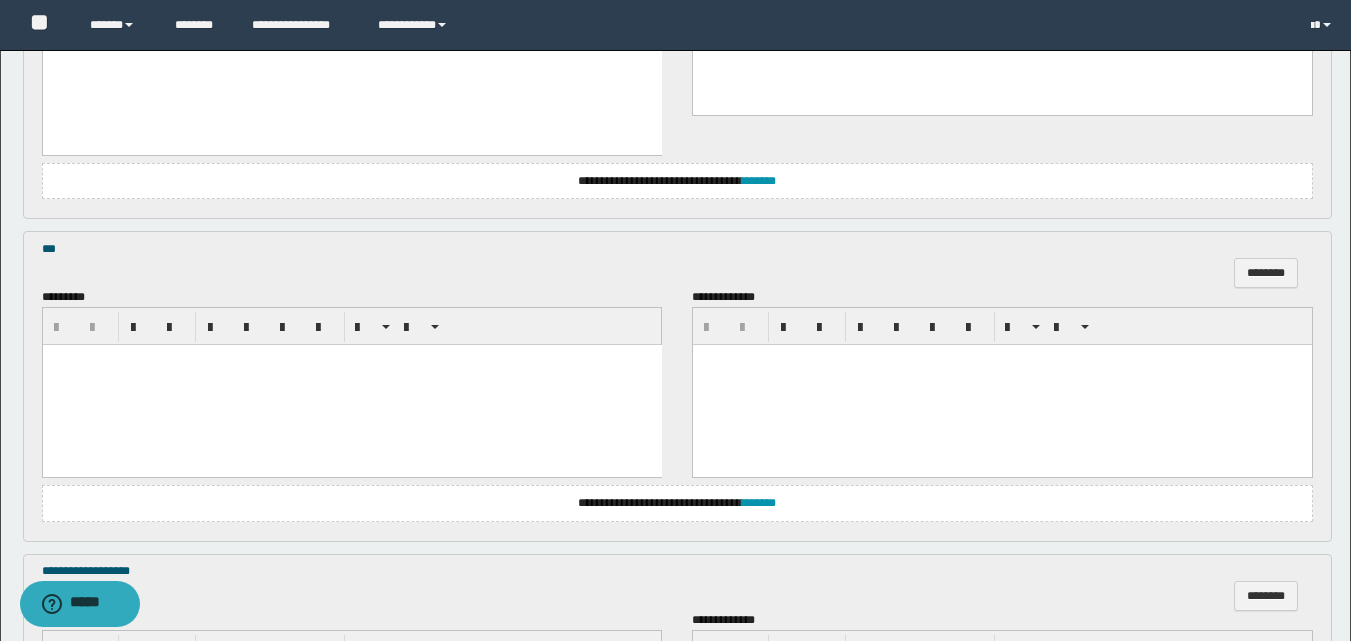 click at bounding box center (351, 385) 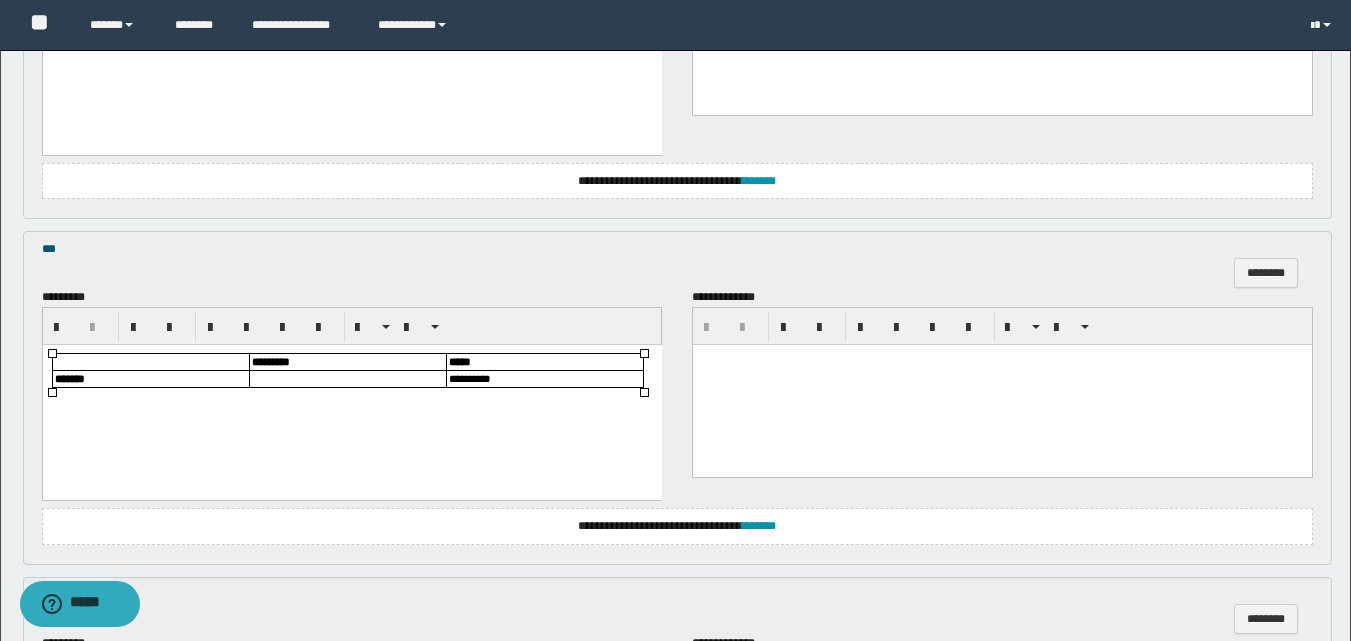 click at bounding box center (347, 379) 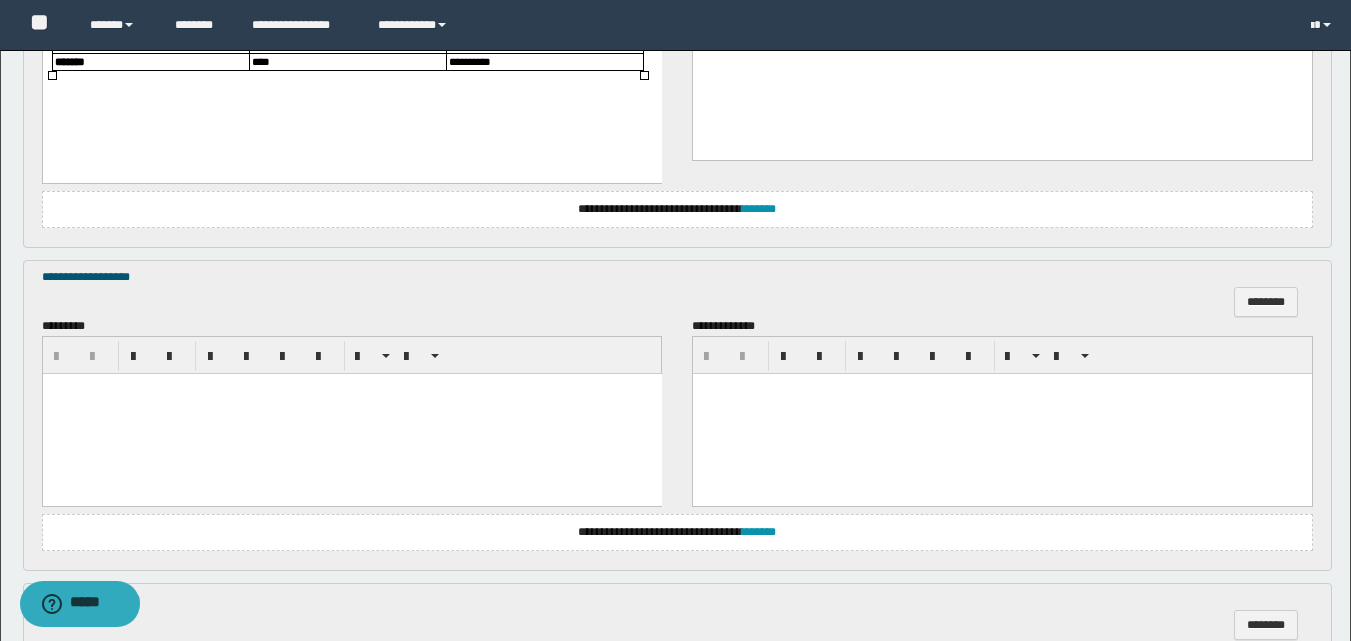 scroll, scrollTop: 2100, scrollLeft: 0, axis: vertical 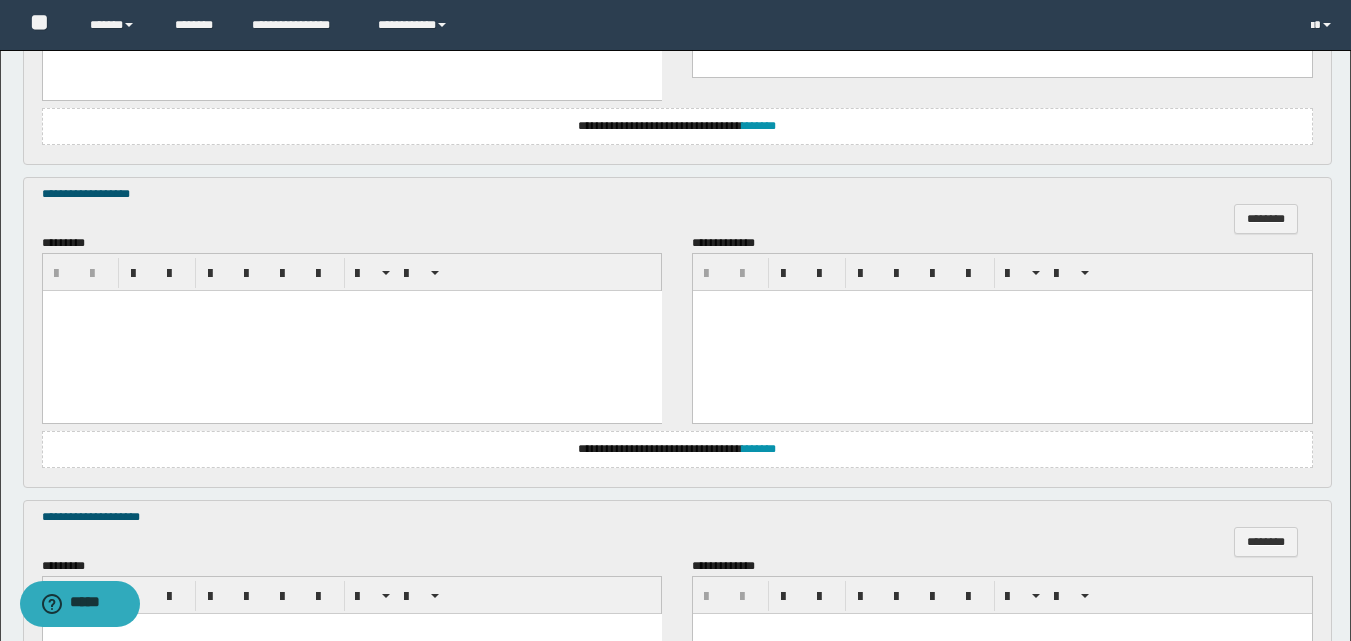 click at bounding box center (351, 331) 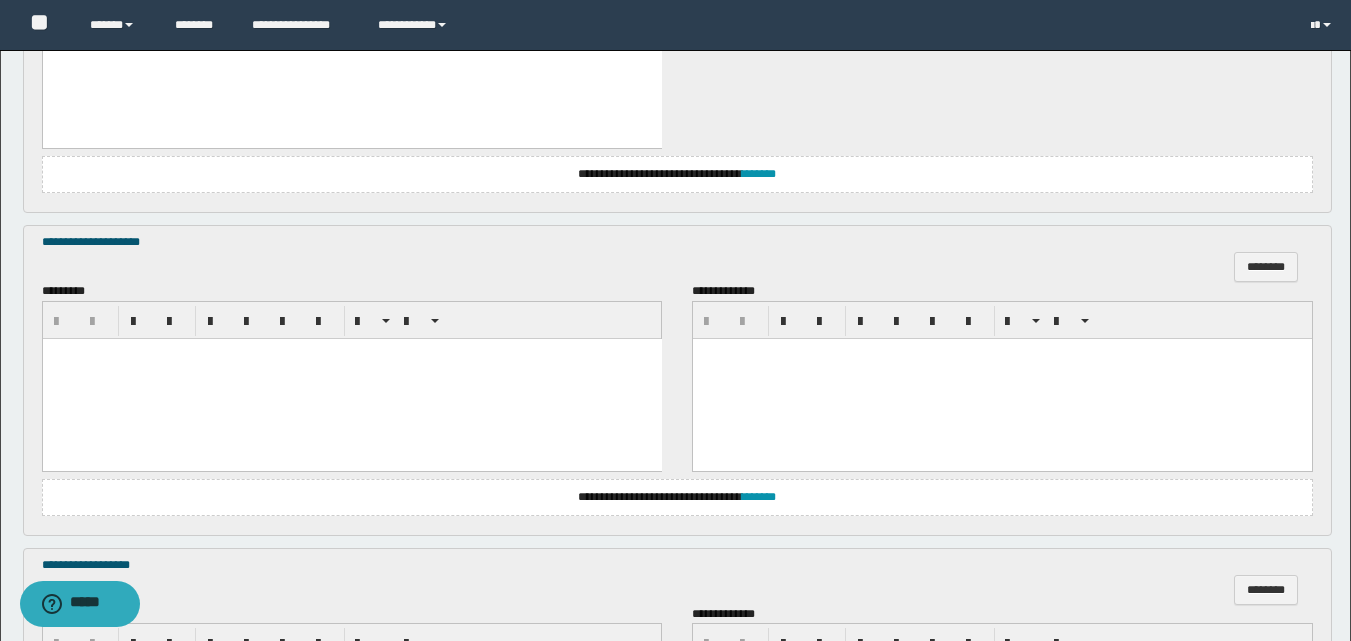scroll, scrollTop: 2600, scrollLeft: 0, axis: vertical 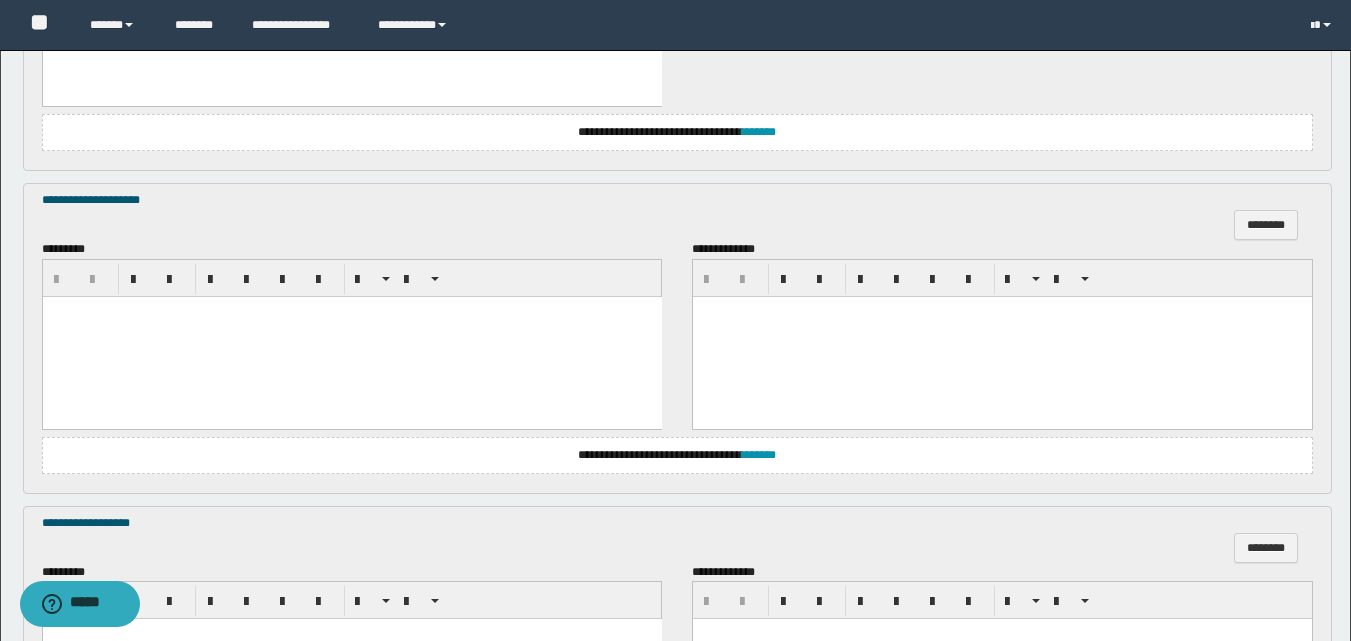 click at bounding box center [351, 336] 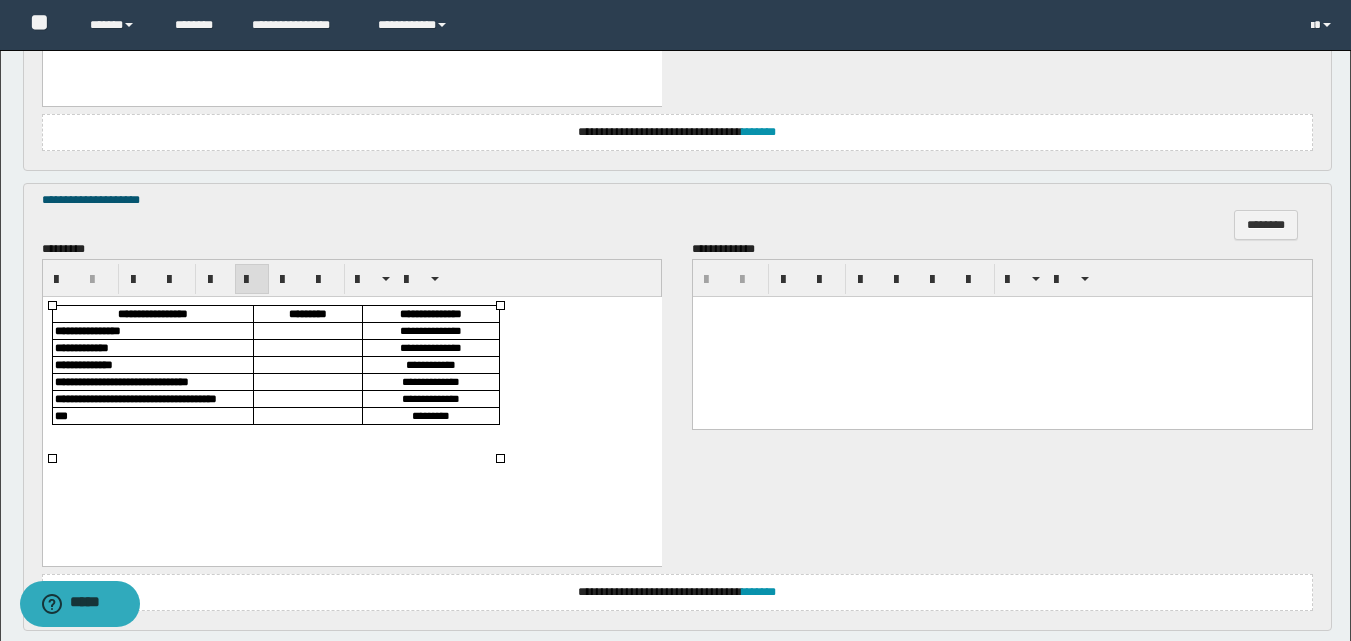 click at bounding box center (307, 330) 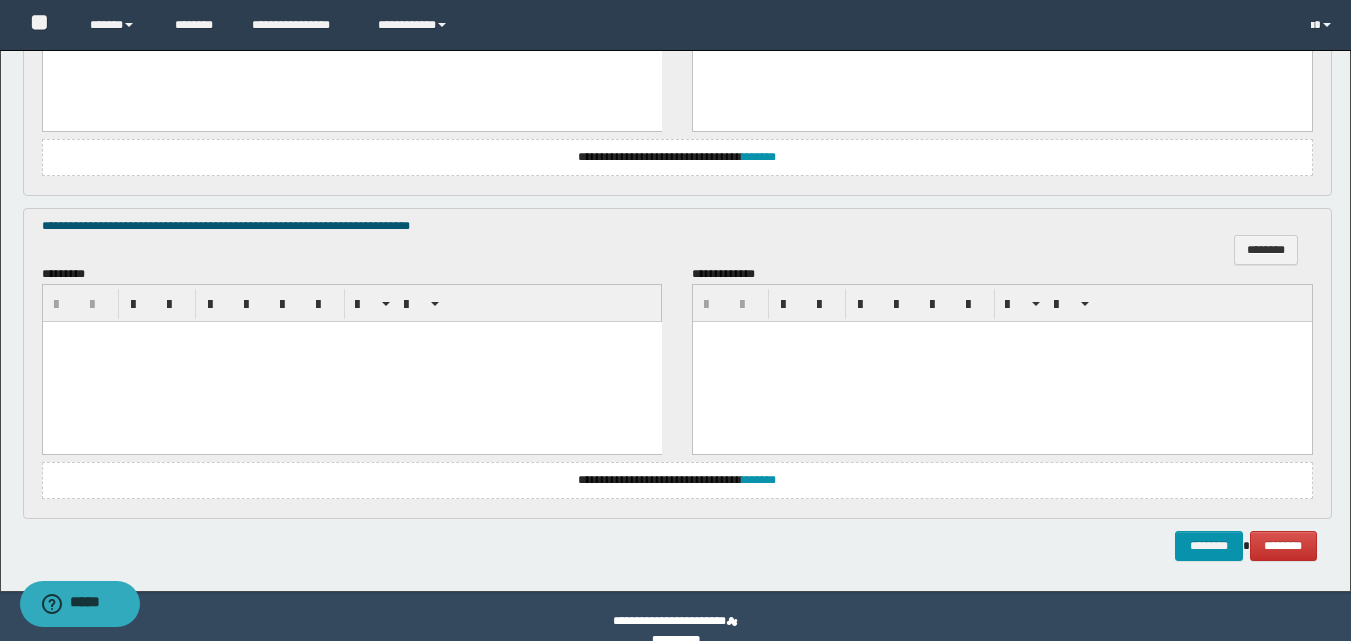 scroll, scrollTop: 3386, scrollLeft: 0, axis: vertical 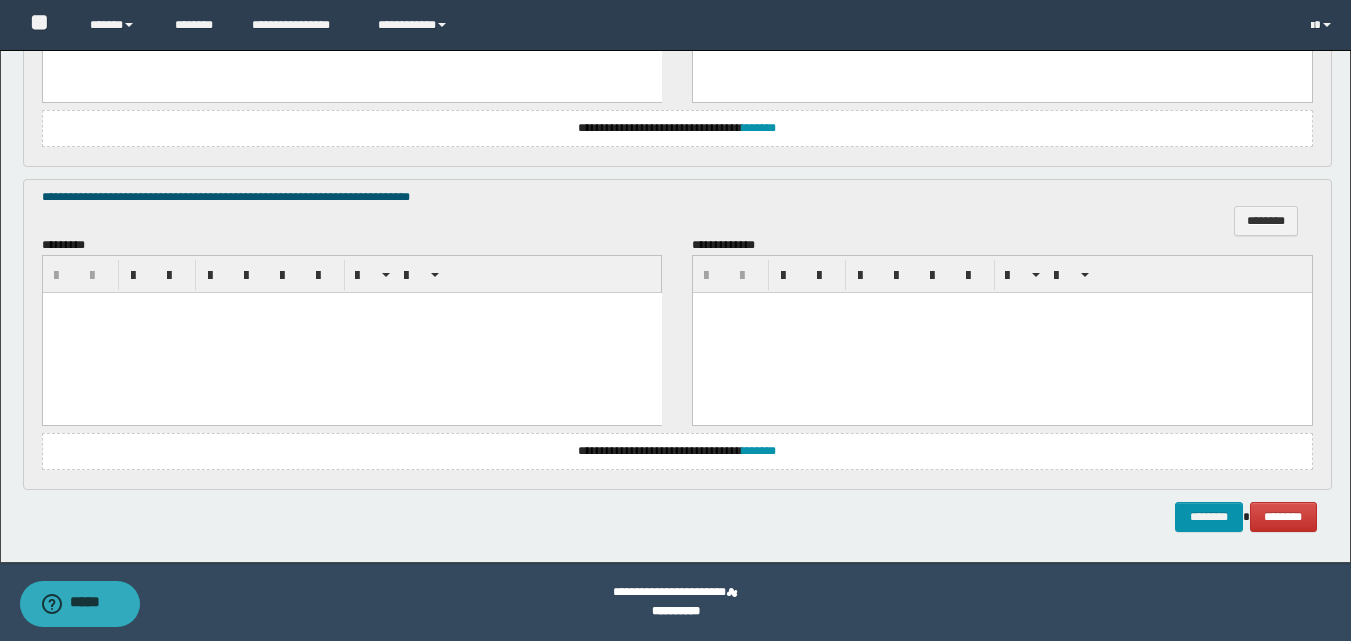 click at bounding box center (351, 333) 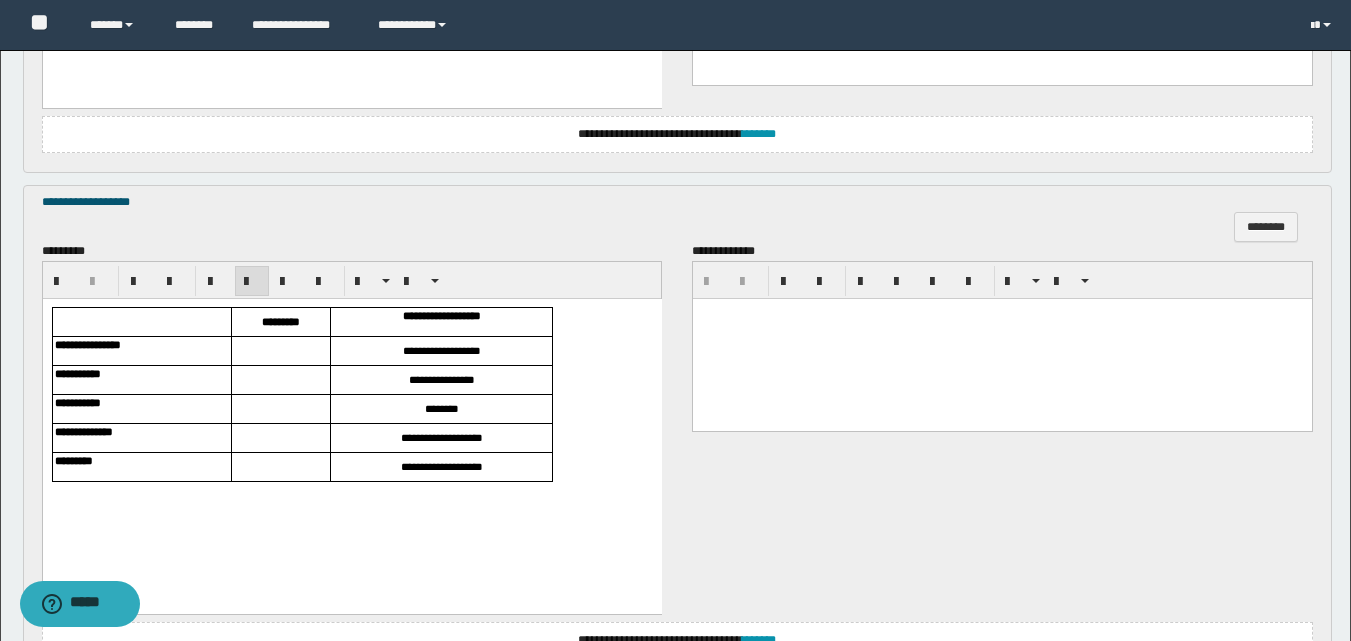 scroll, scrollTop: 2089, scrollLeft: 0, axis: vertical 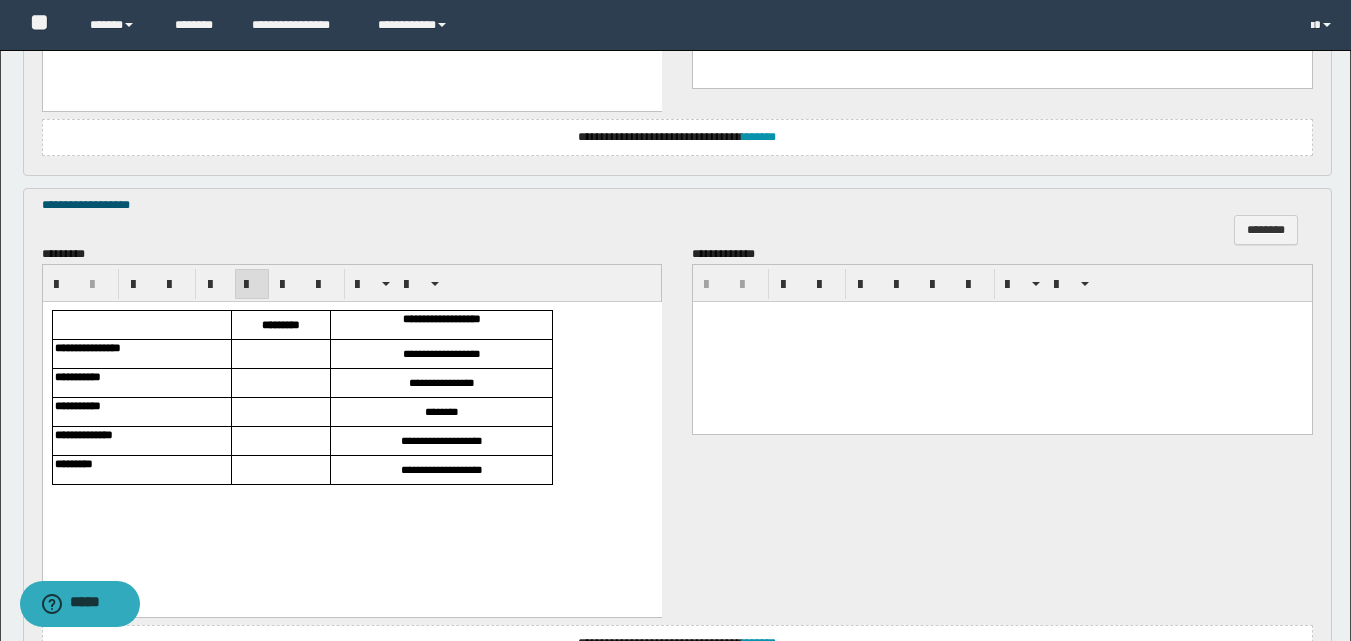 click at bounding box center [280, 354] 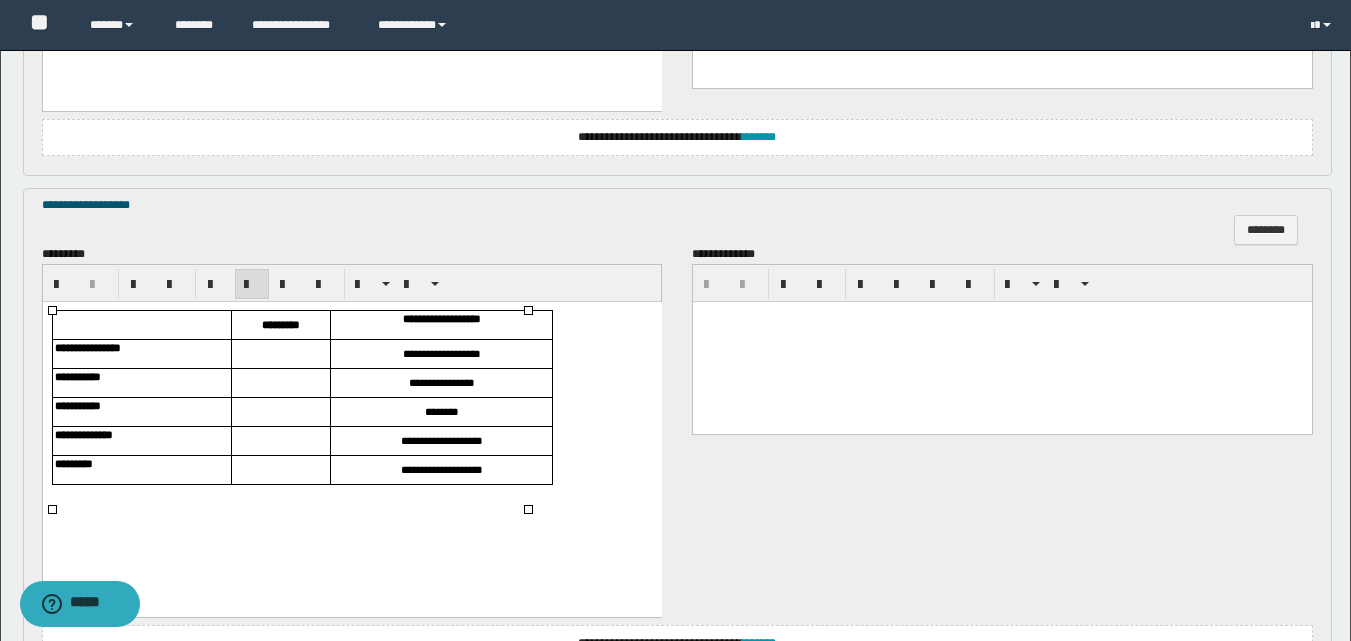 type 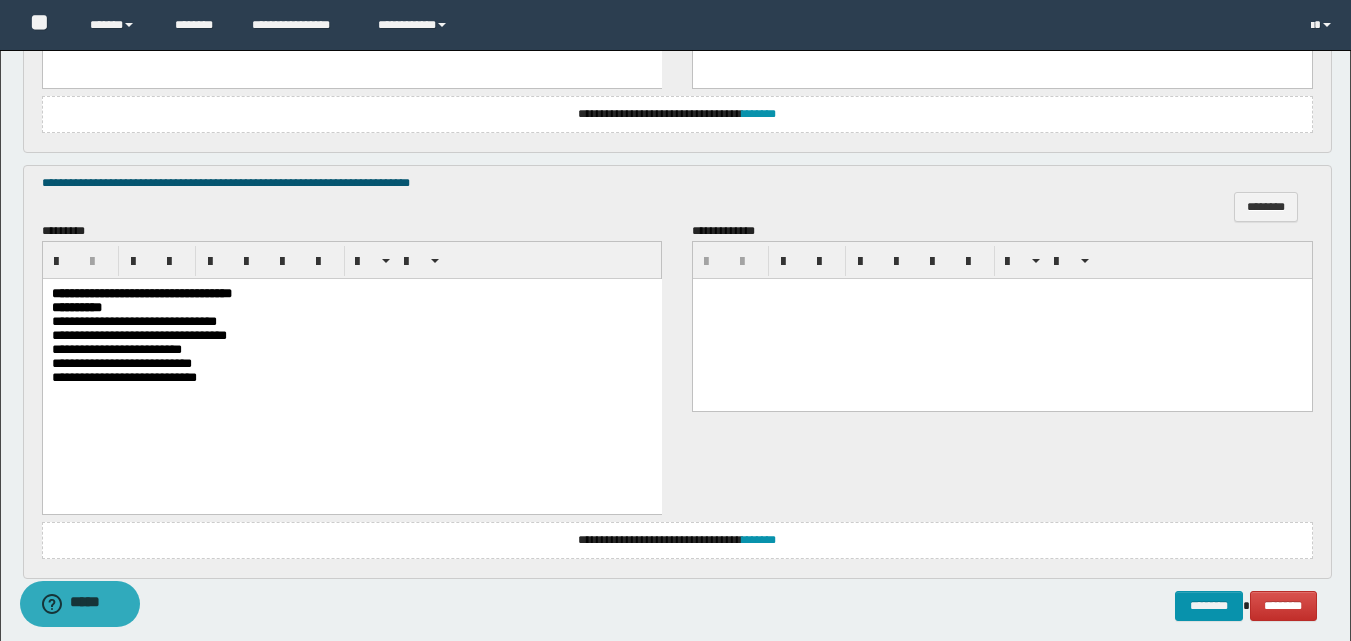 scroll, scrollTop: 3489, scrollLeft: 0, axis: vertical 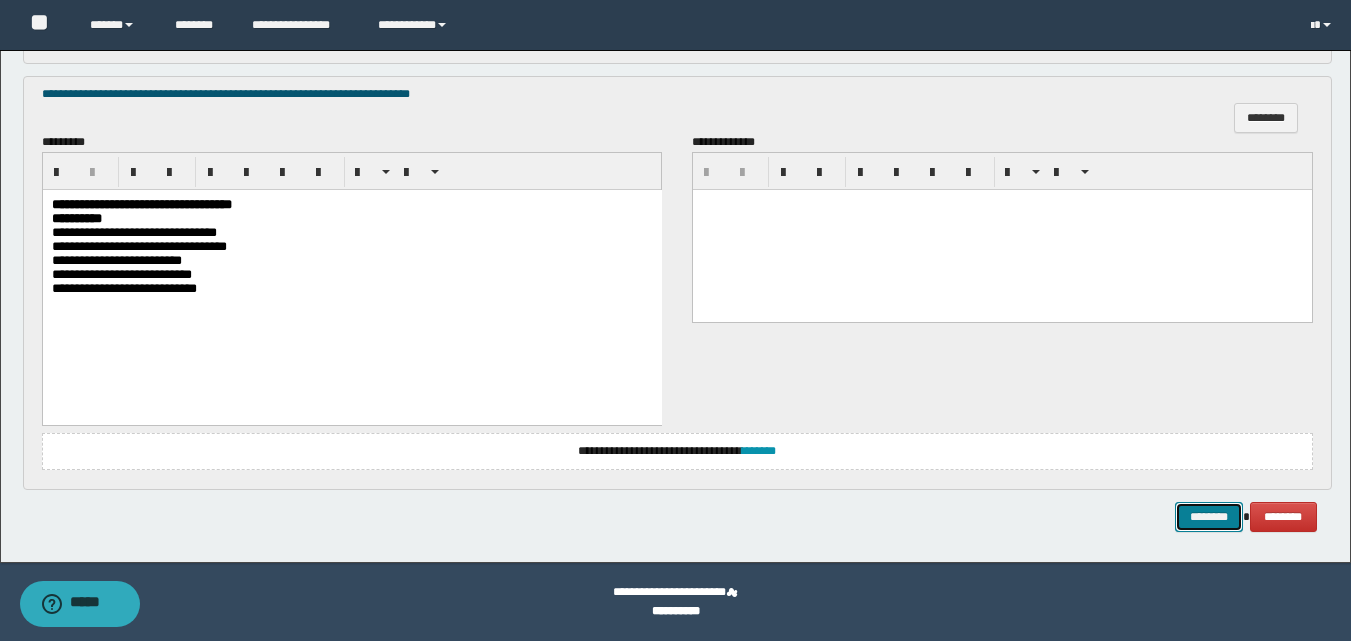 click on "********" at bounding box center [1209, 517] 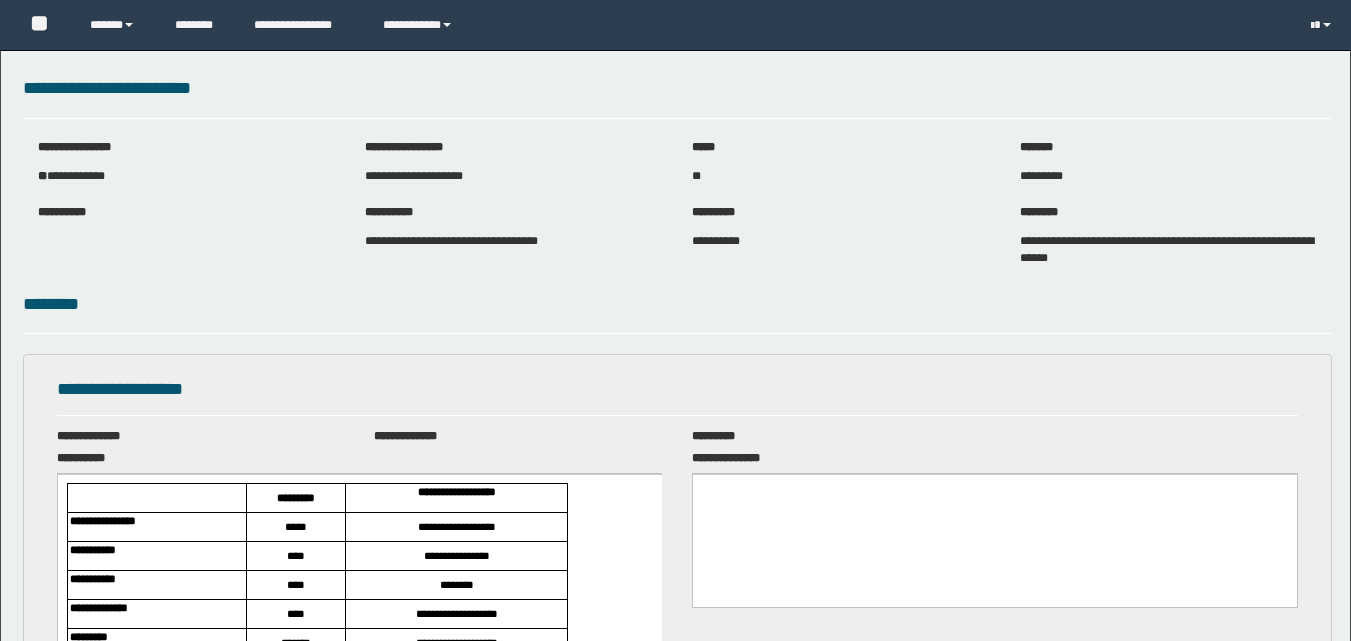 scroll, scrollTop: 0, scrollLeft: 0, axis: both 